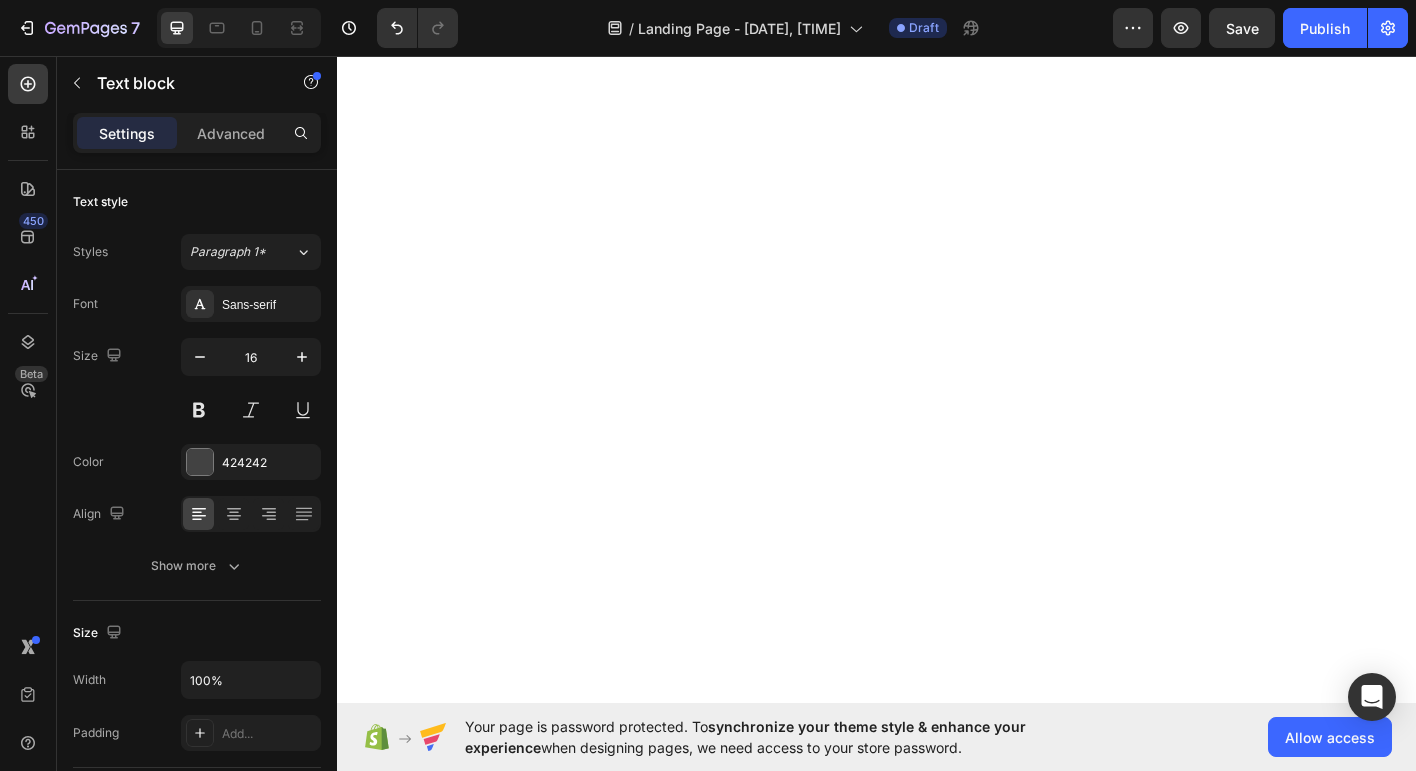 scroll, scrollTop: 0, scrollLeft: 0, axis: both 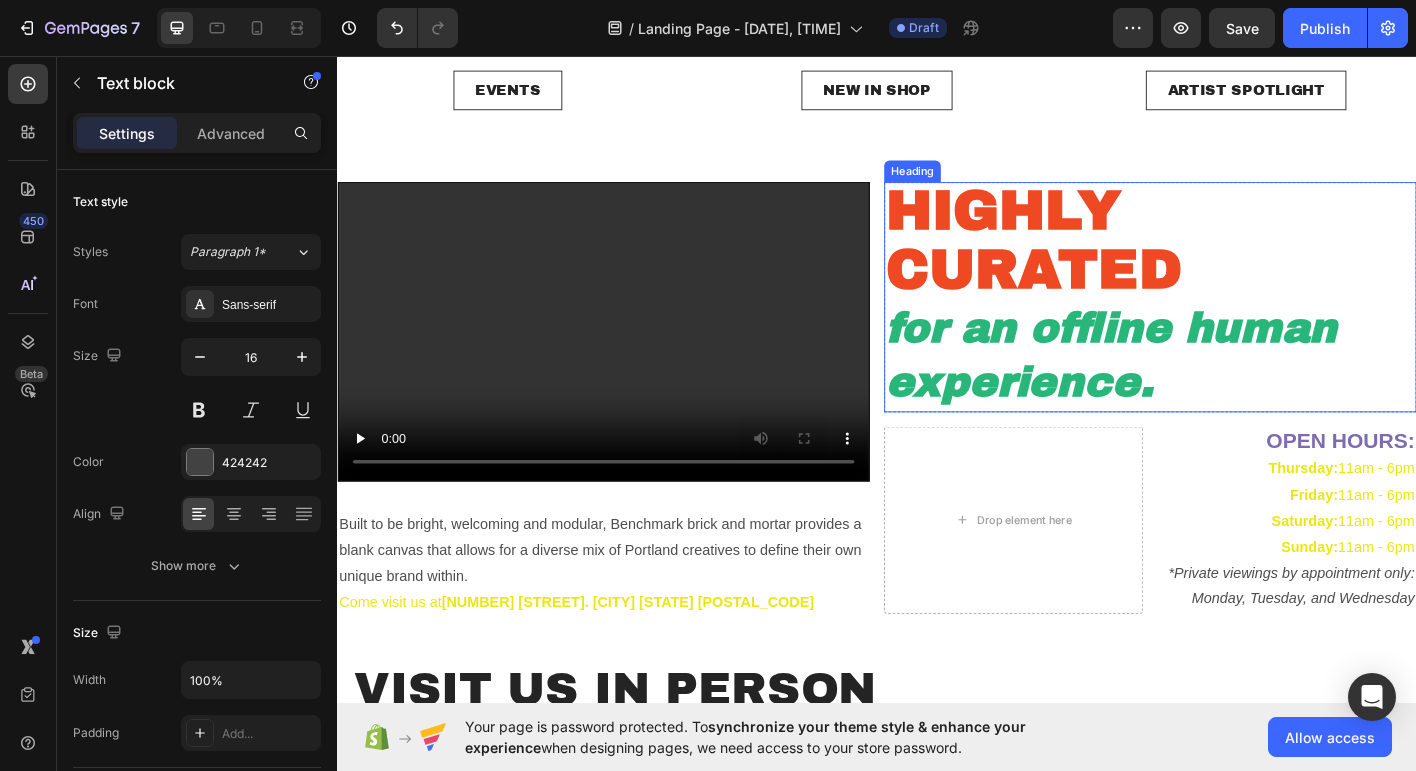 click on "HIGHLY CURATED" at bounding box center (1111, 260) 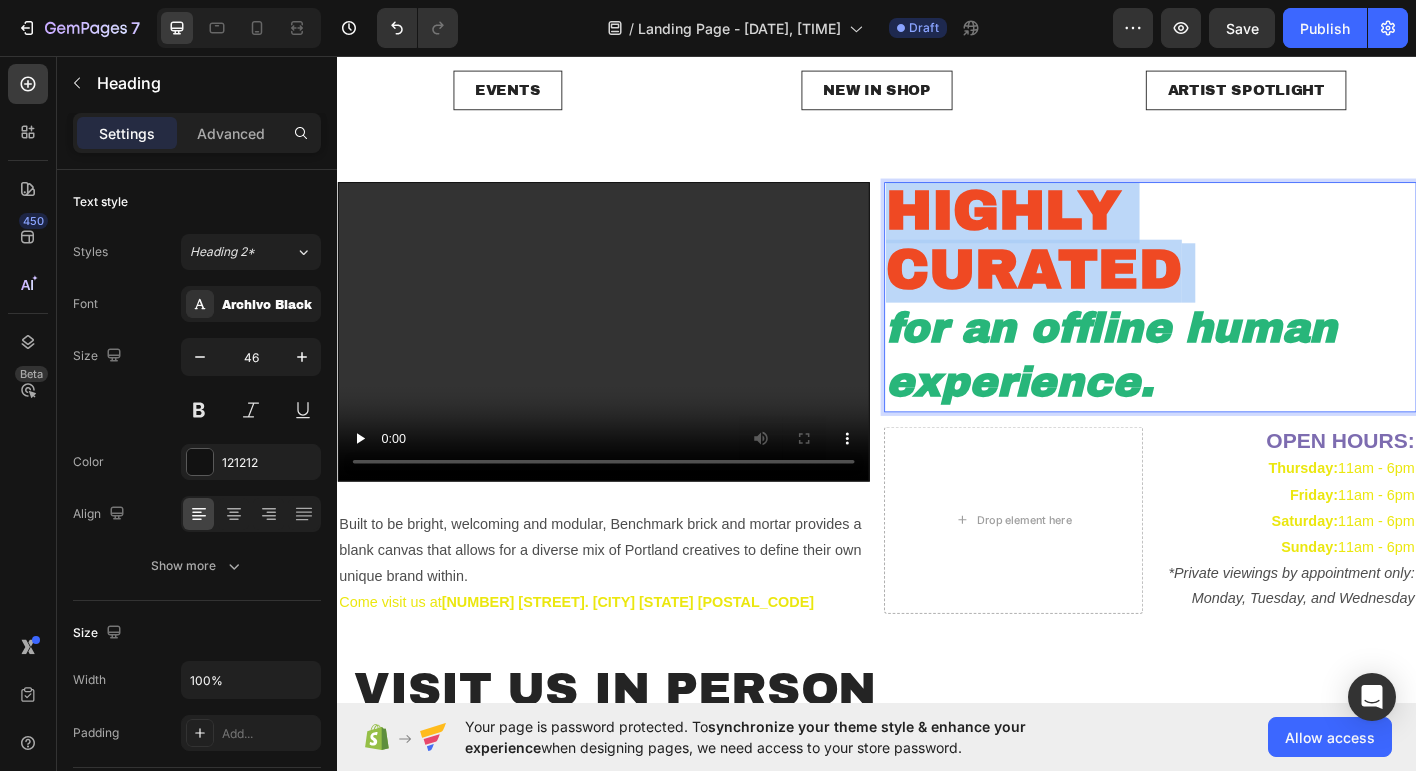 click on "HIGHLY CURATED" at bounding box center (1111, 260) 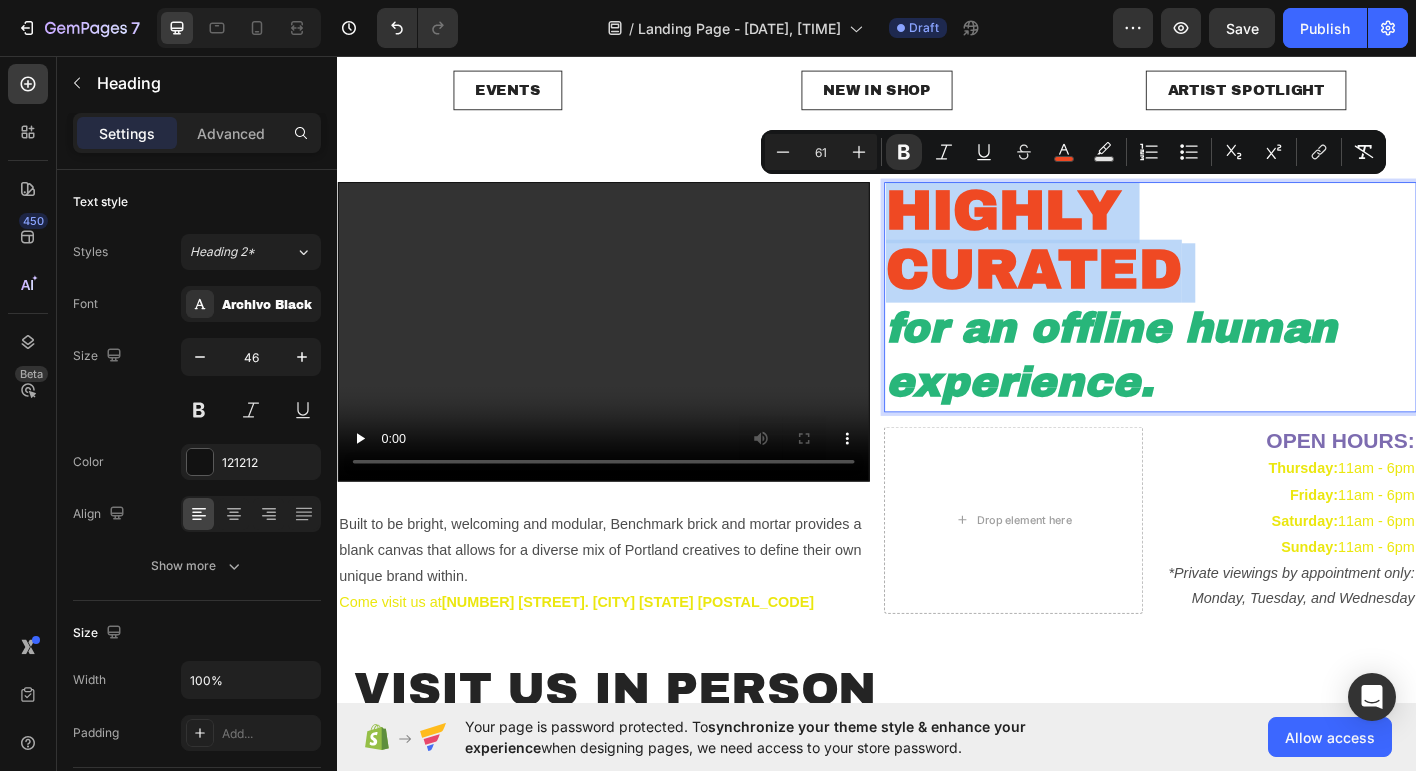 type on "46" 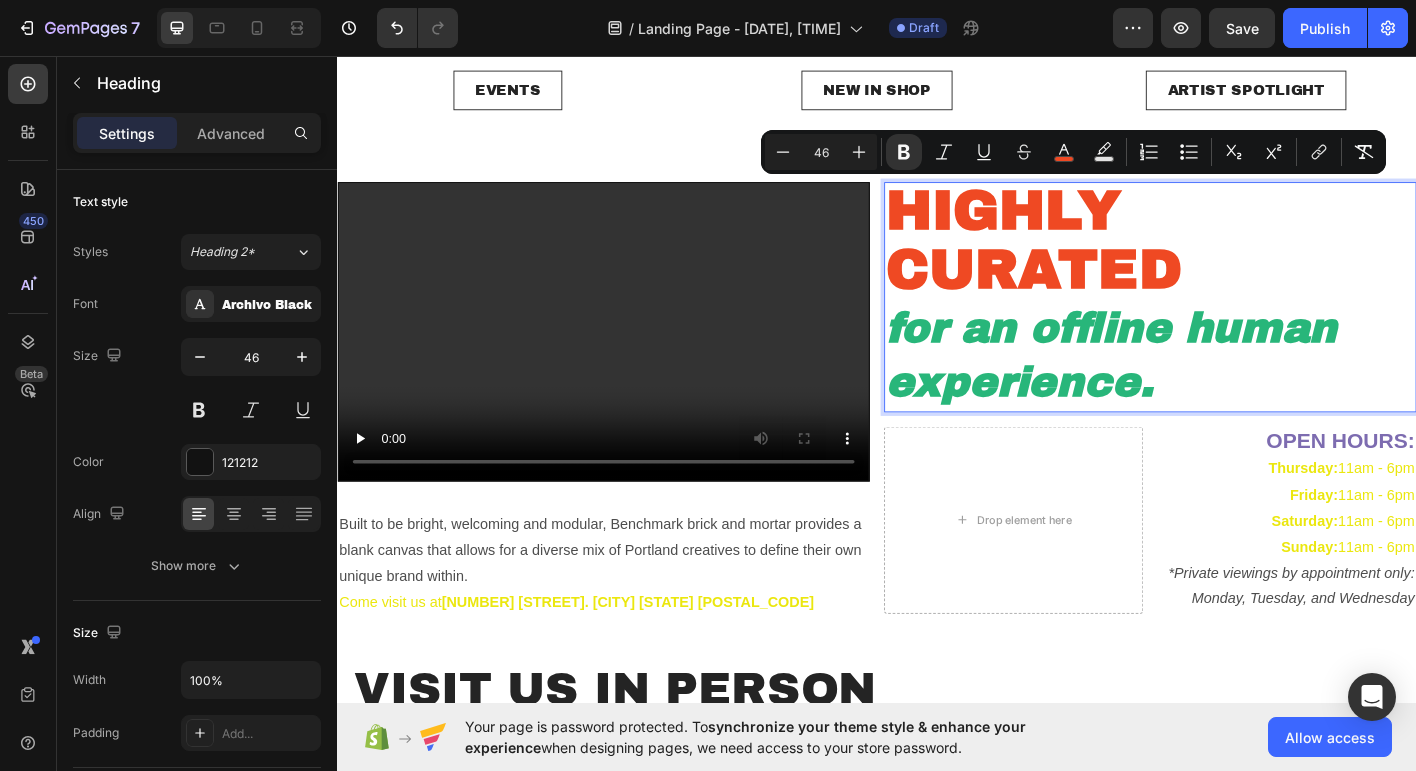 click on "for an offline human experience." at bounding box center [1198, 389] 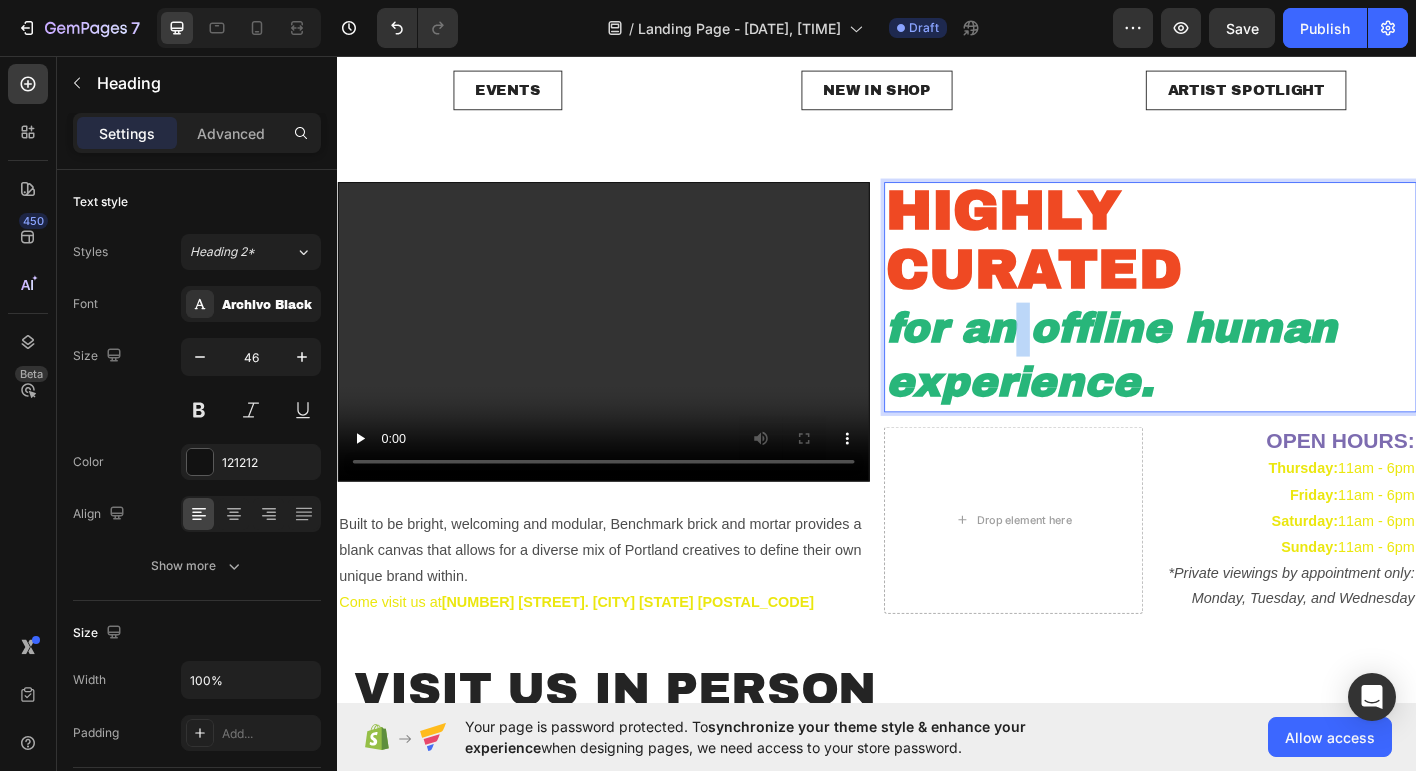 click on "for an offline human experience." at bounding box center (1198, 389) 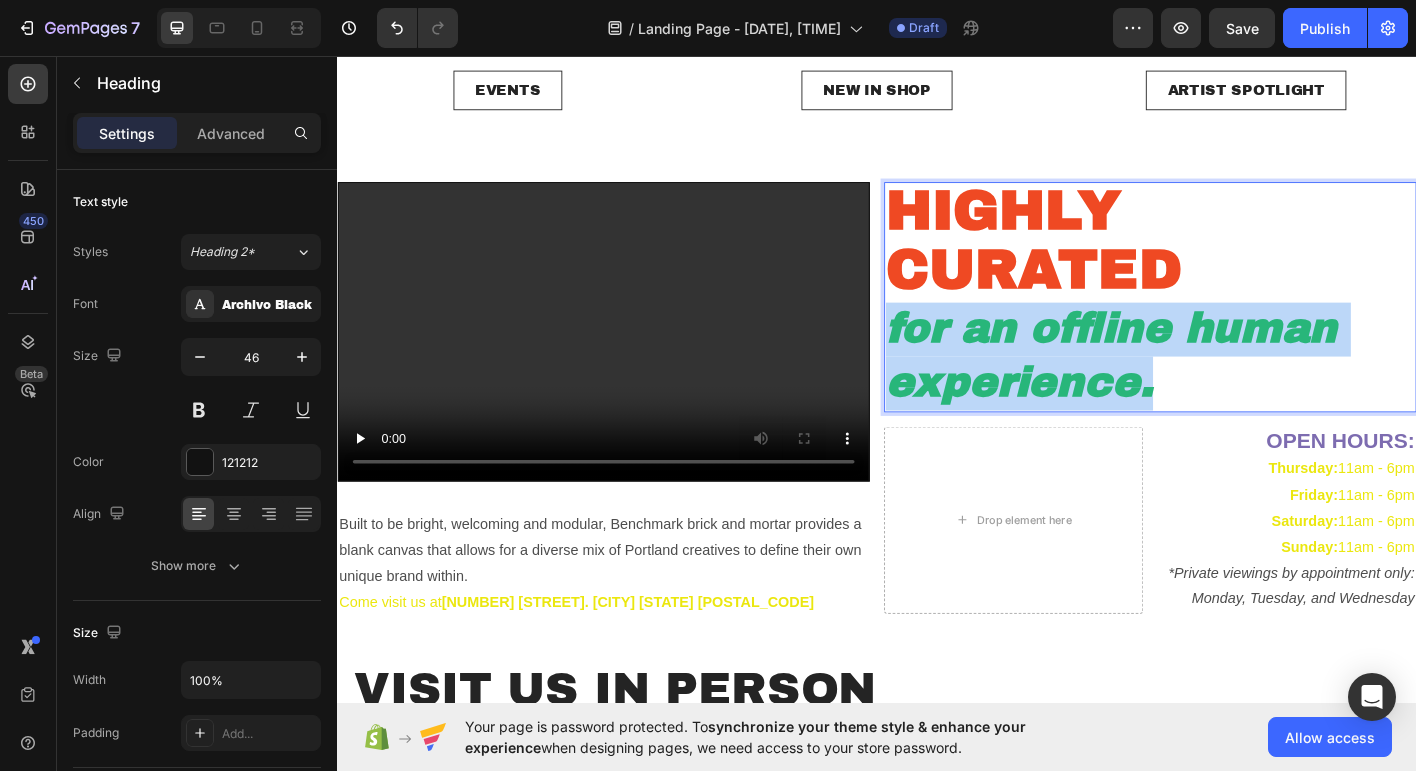 click on "for an offline human experience." at bounding box center [1198, 389] 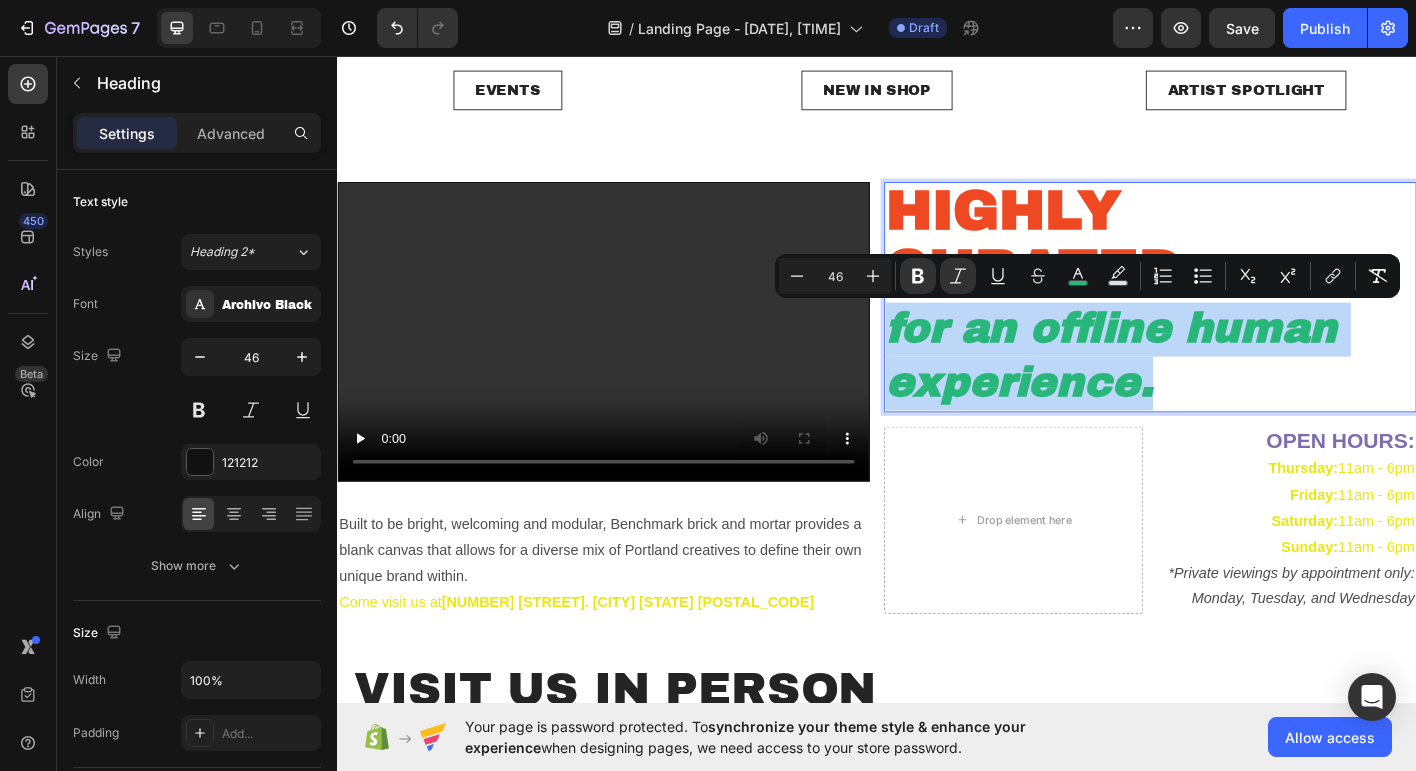 click on "for an offline human experience." at bounding box center (1198, 389) 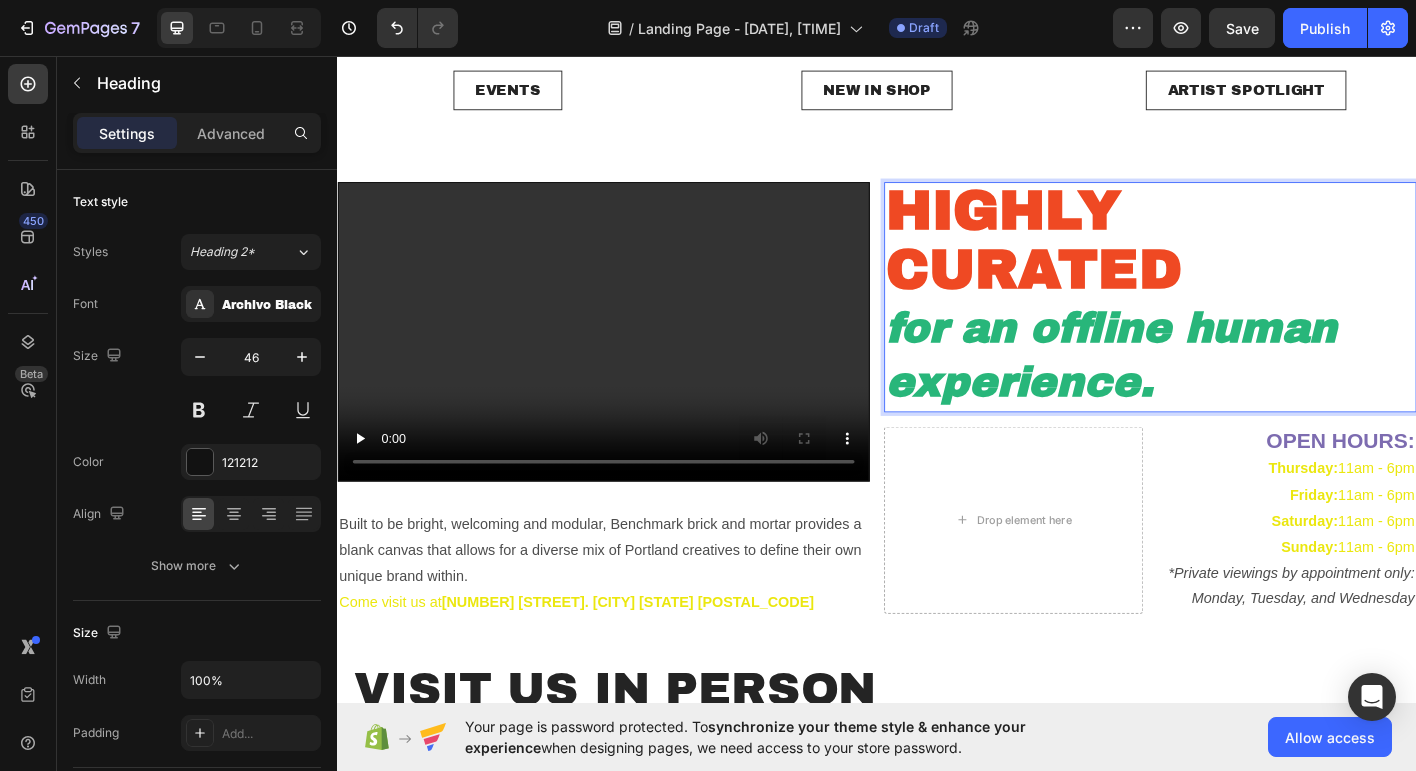 click on "for an offline human experience." at bounding box center (1198, 389) 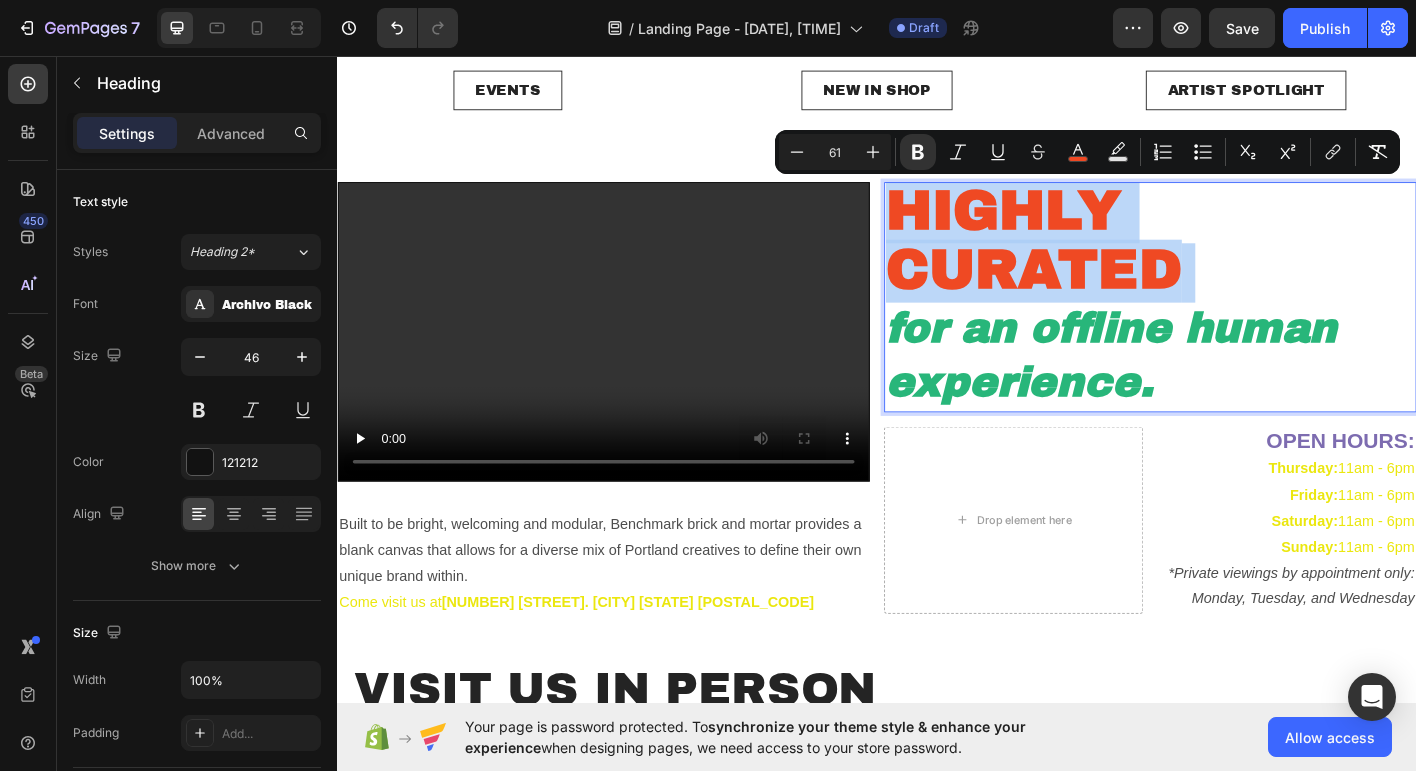 copy on "HIGHLY CURATED" 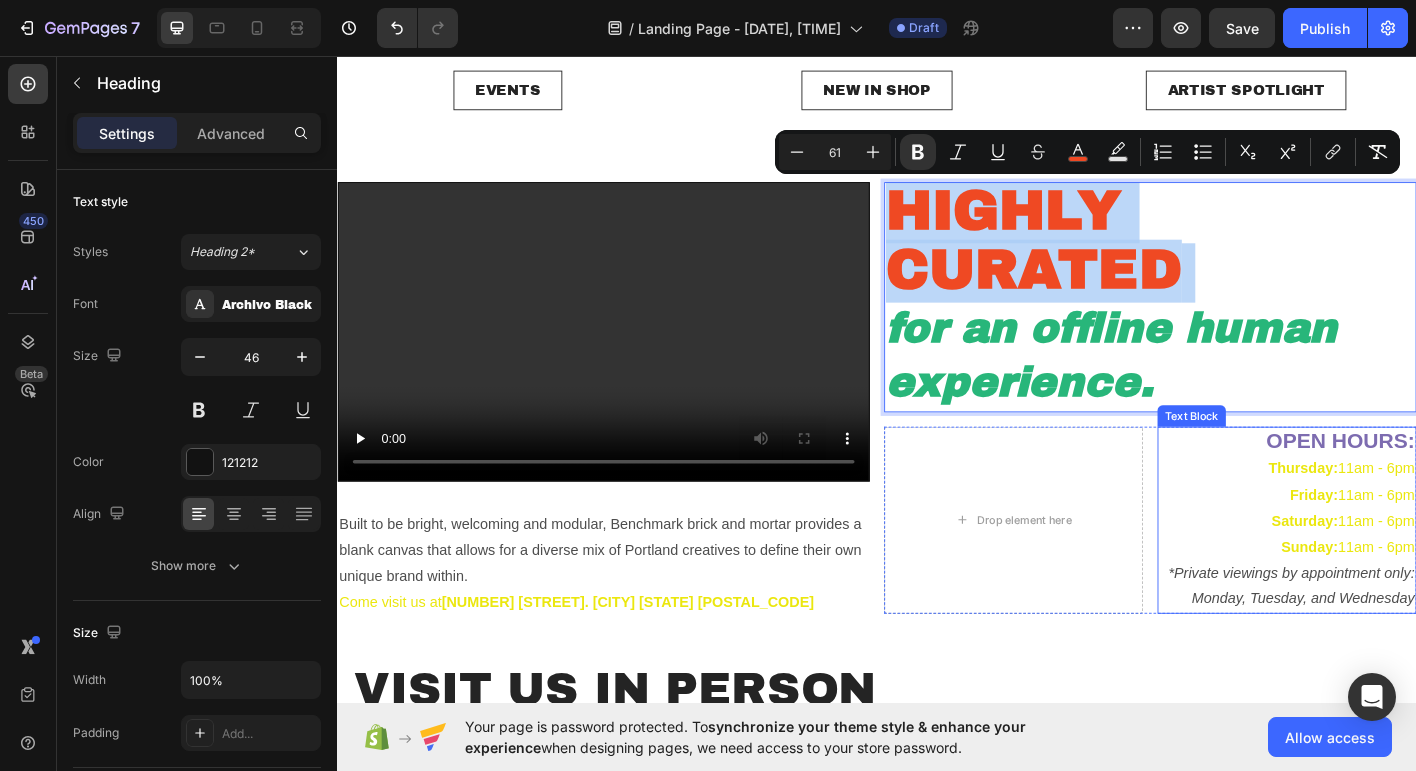 click on "Friday:" at bounding box center (1422, 543) 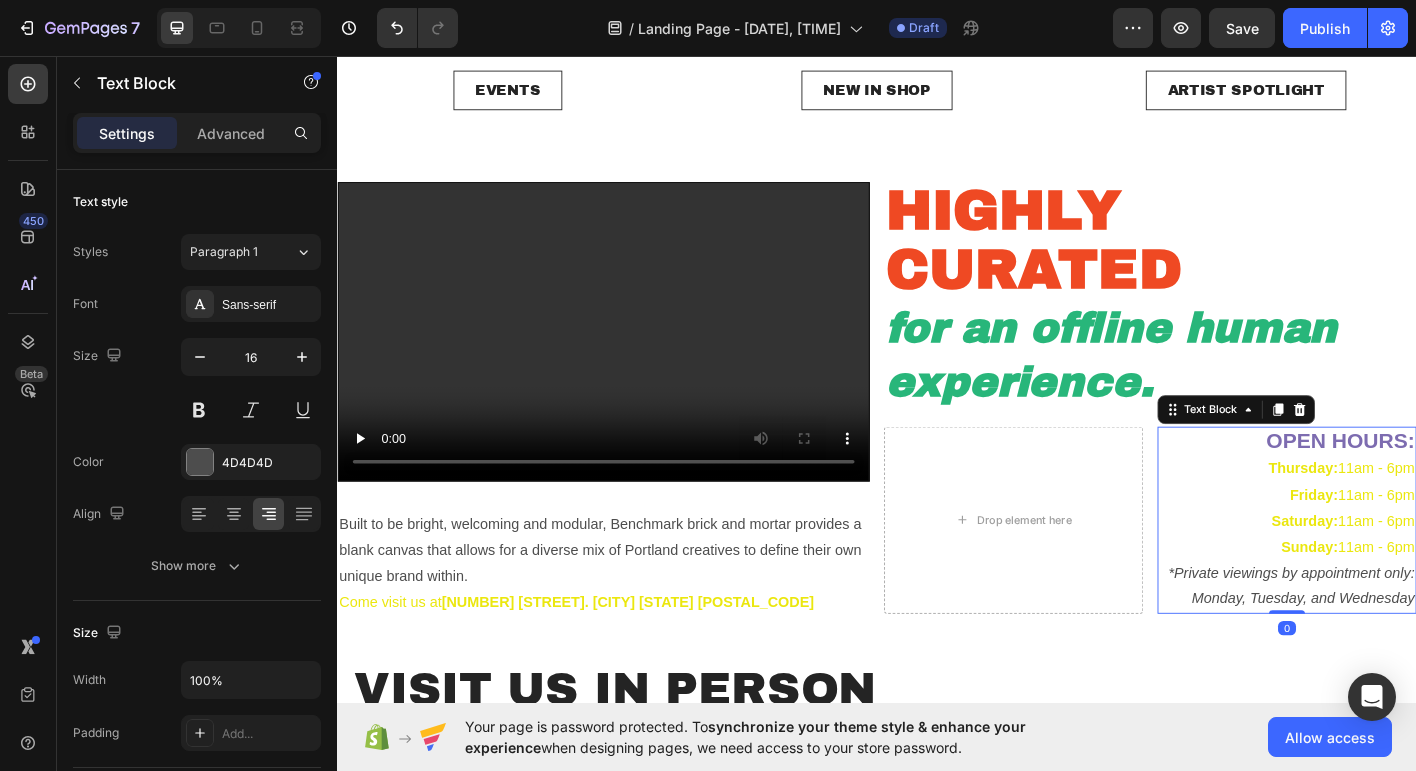 click on "Friday:" at bounding box center [1422, 543] 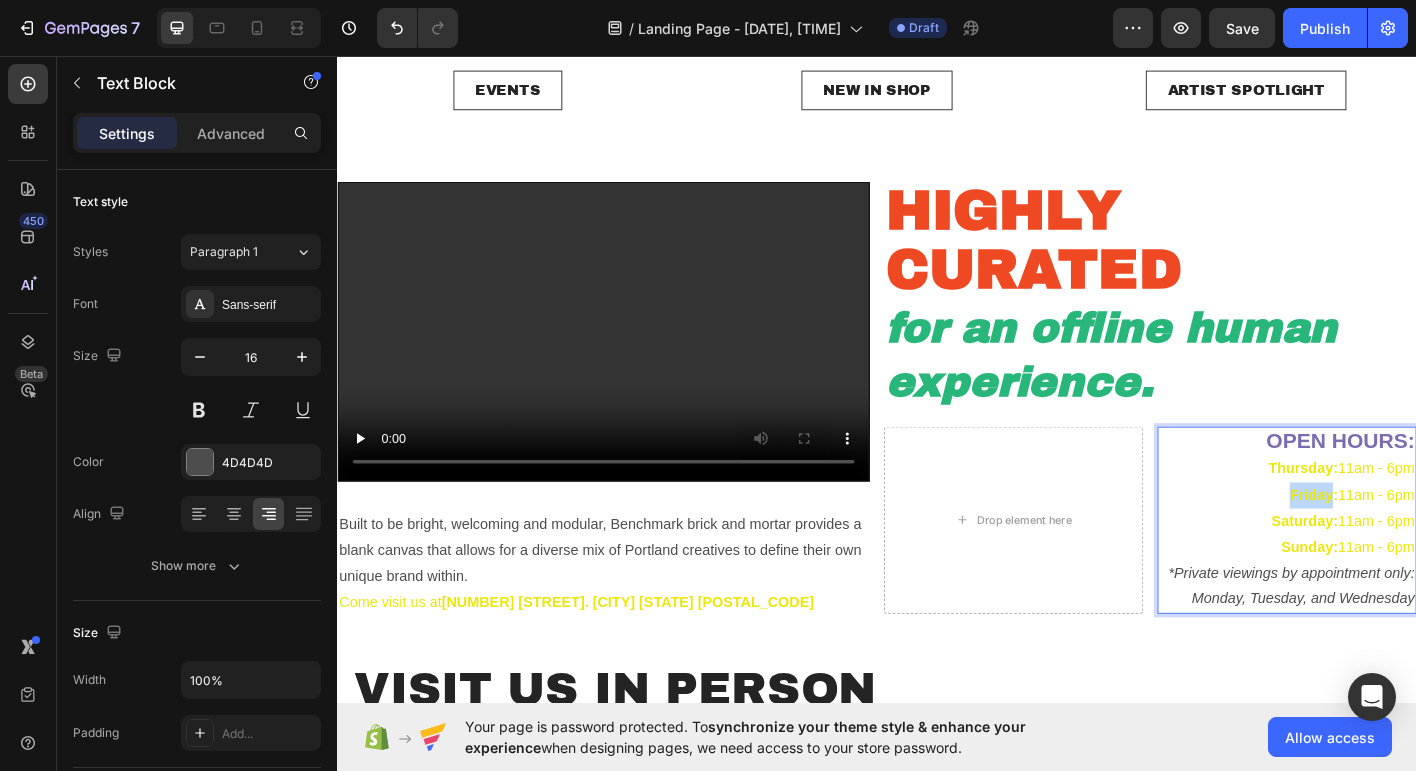 click on "Friday:" at bounding box center [1422, 543] 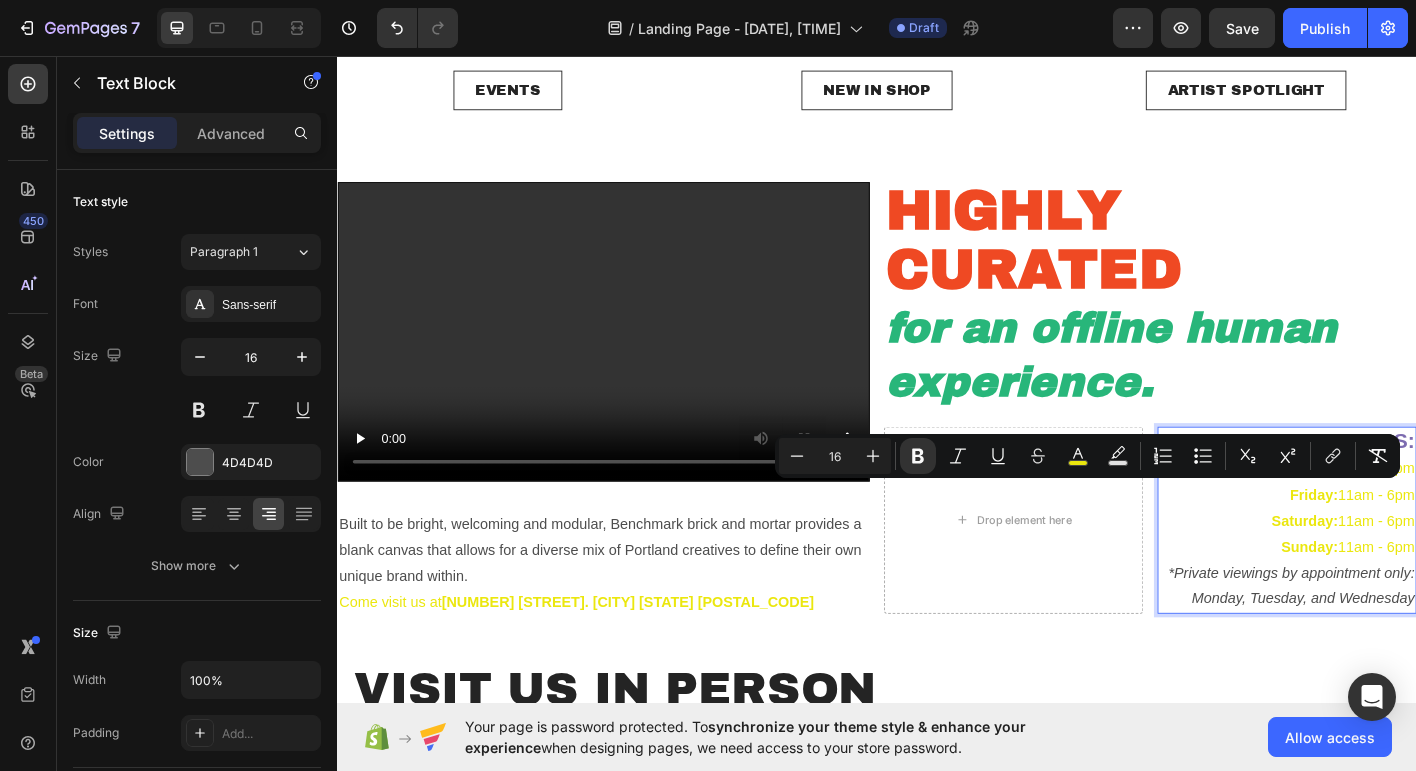 click on "Thursday:  11am - 6pm Friday:  11am - 6pm Saturday:  11am - 6pm Sunday:  11am - 6pm" at bounding box center [1393, 558] 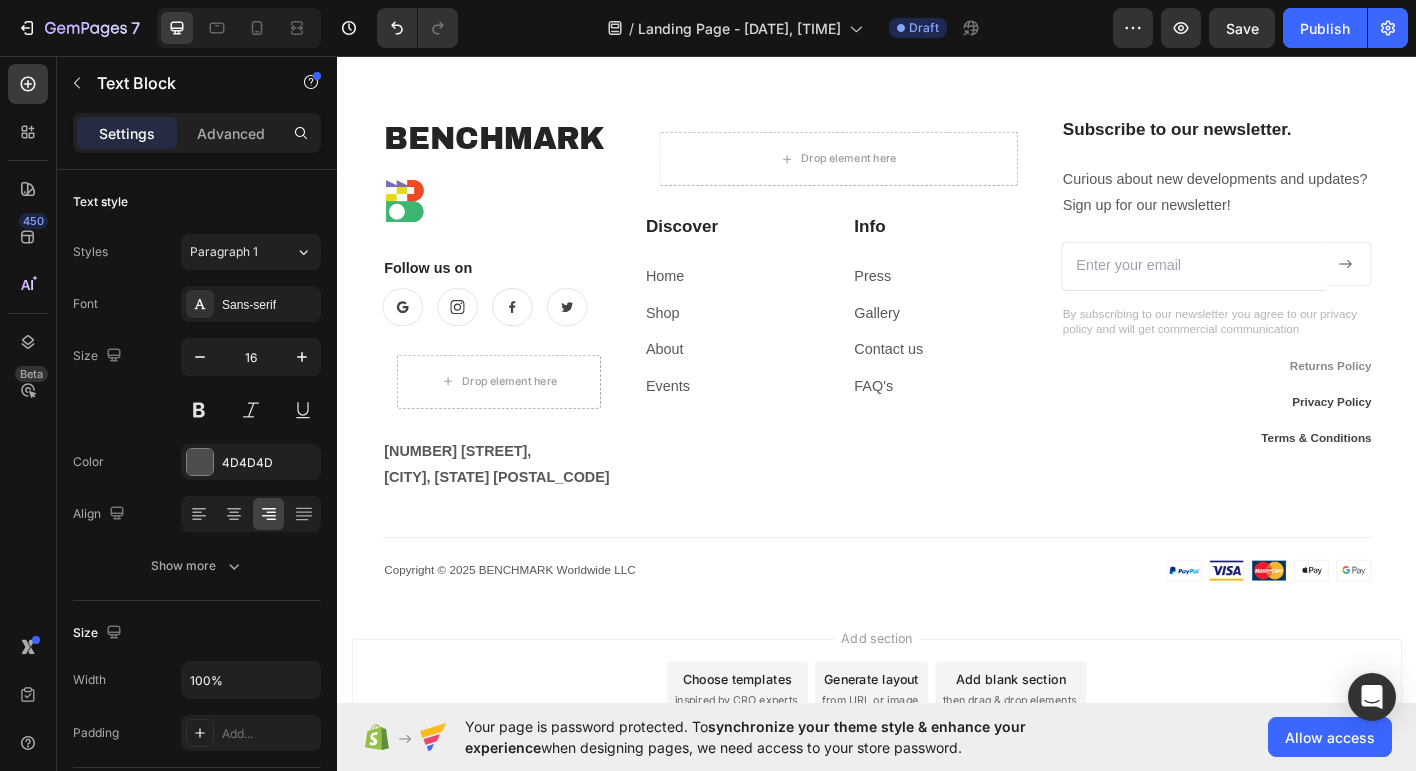scroll, scrollTop: 5432, scrollLeft: 0, axis: vertical 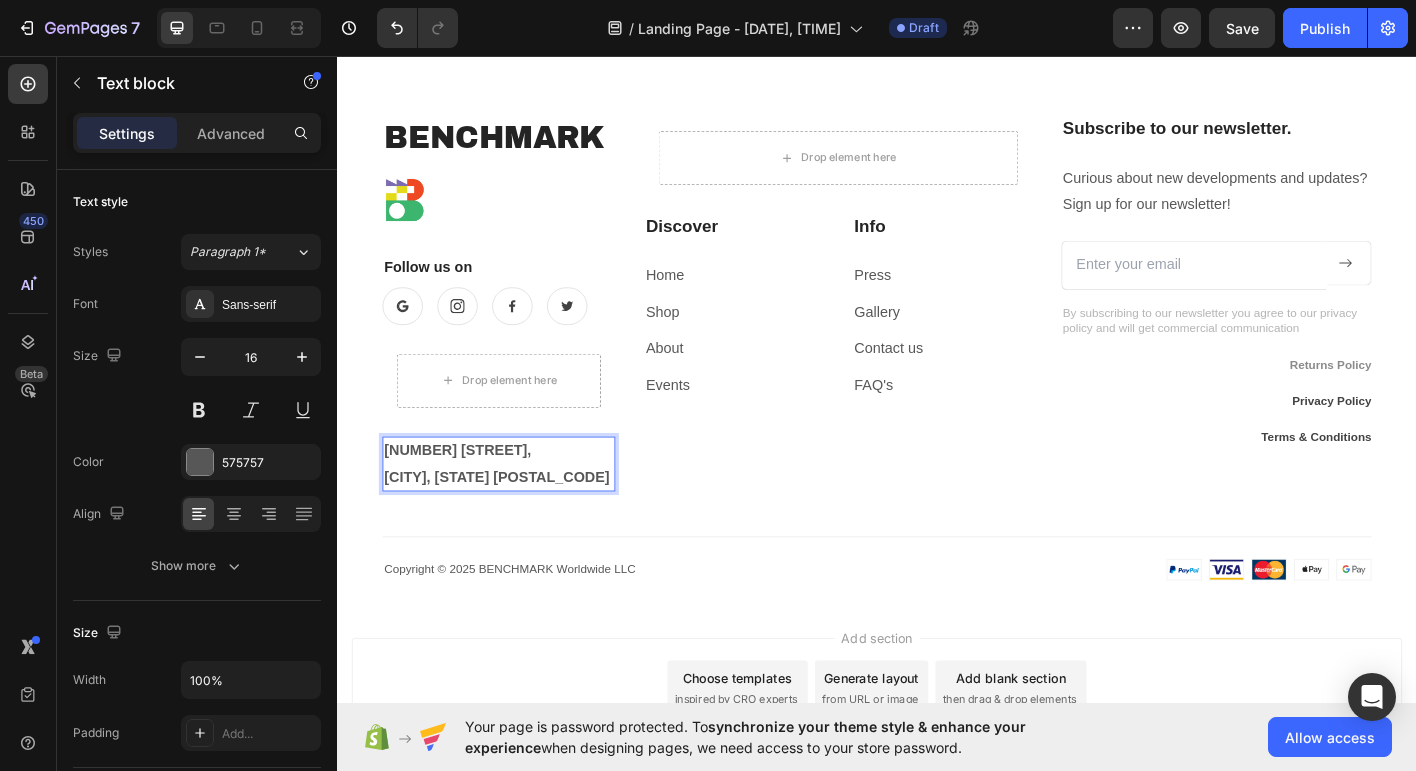 click on "[NUMBER] [STREET],  [CITY], [STATE] [POSTAL_CODE]" at bounding box center (516, 510) 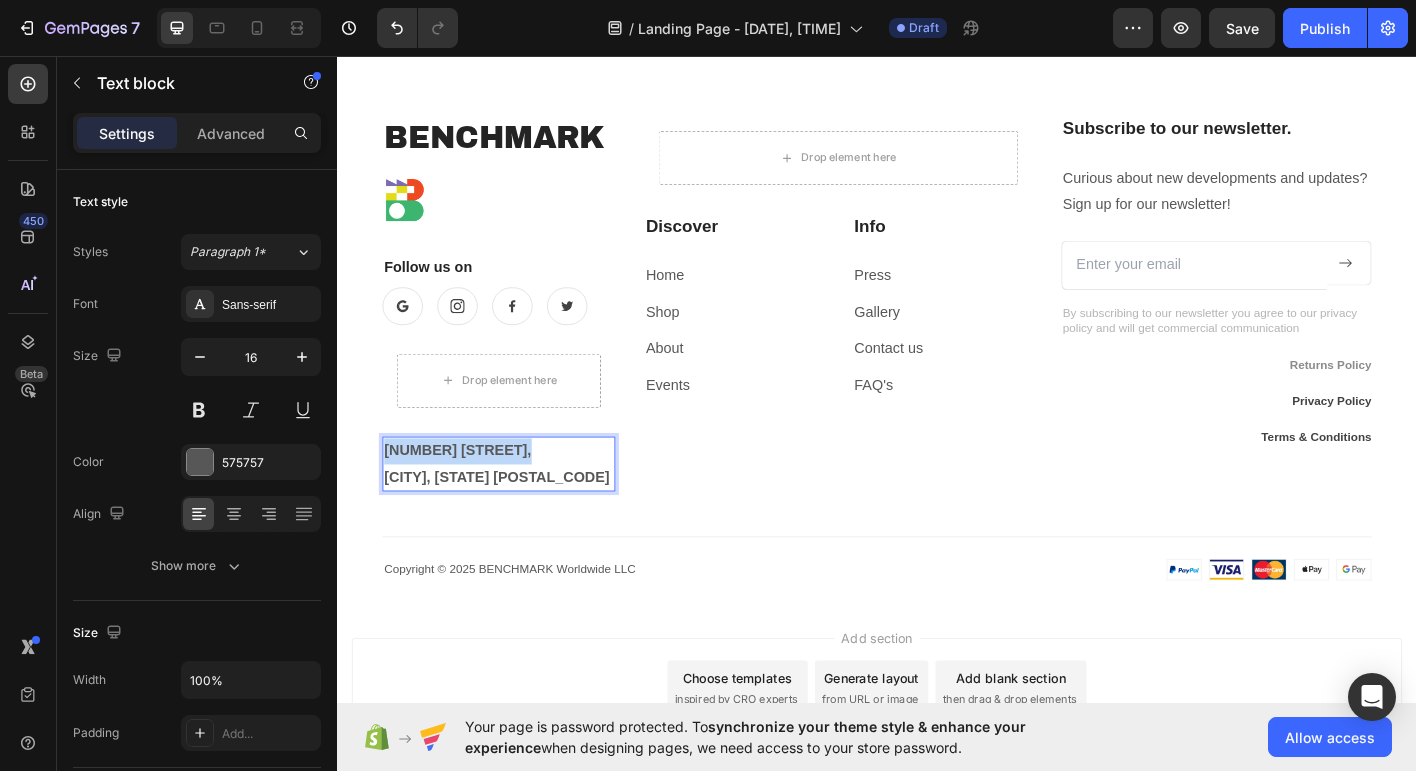 click on "[NUMBER] [STREET]," at bounding box center [516, 495] 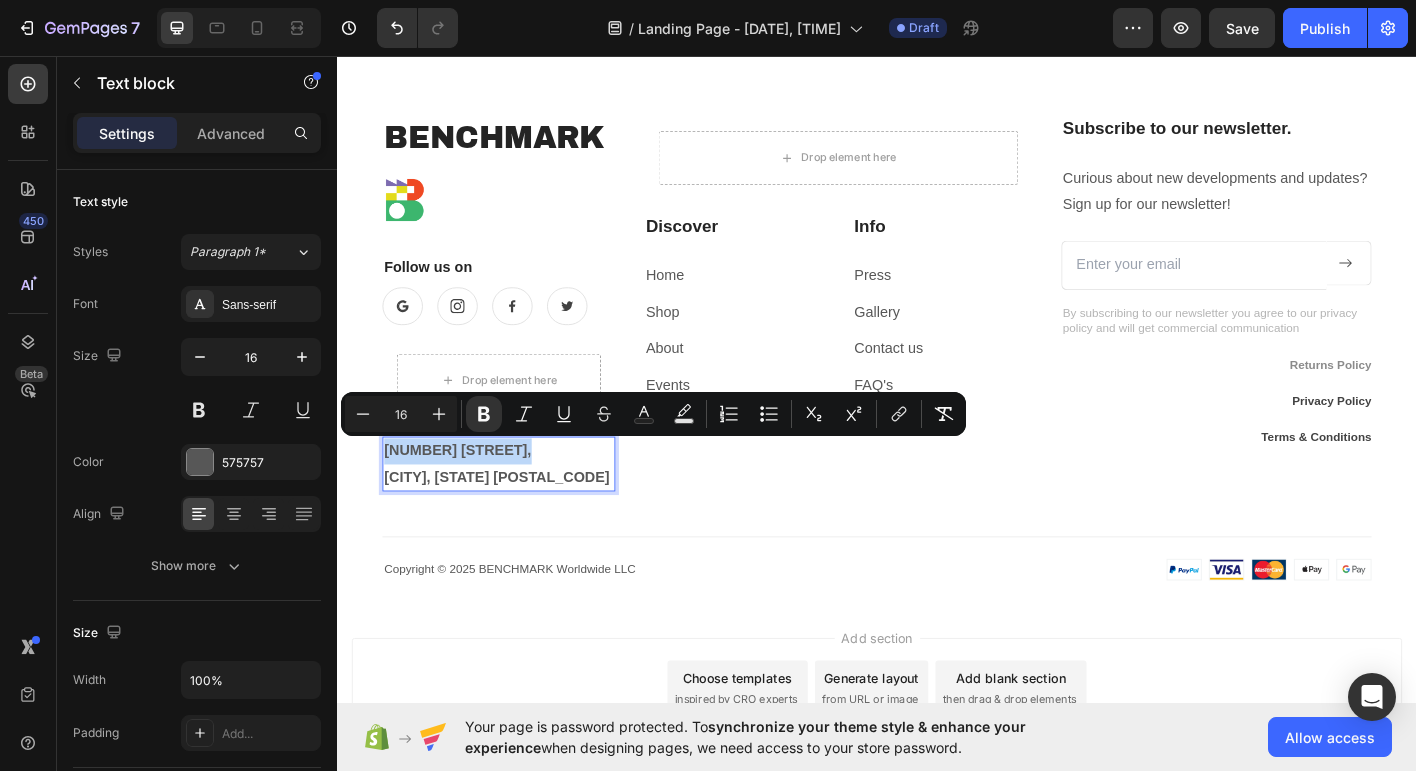 click on "[NUMBER] [STREET]," at bounding box center (516, 495) 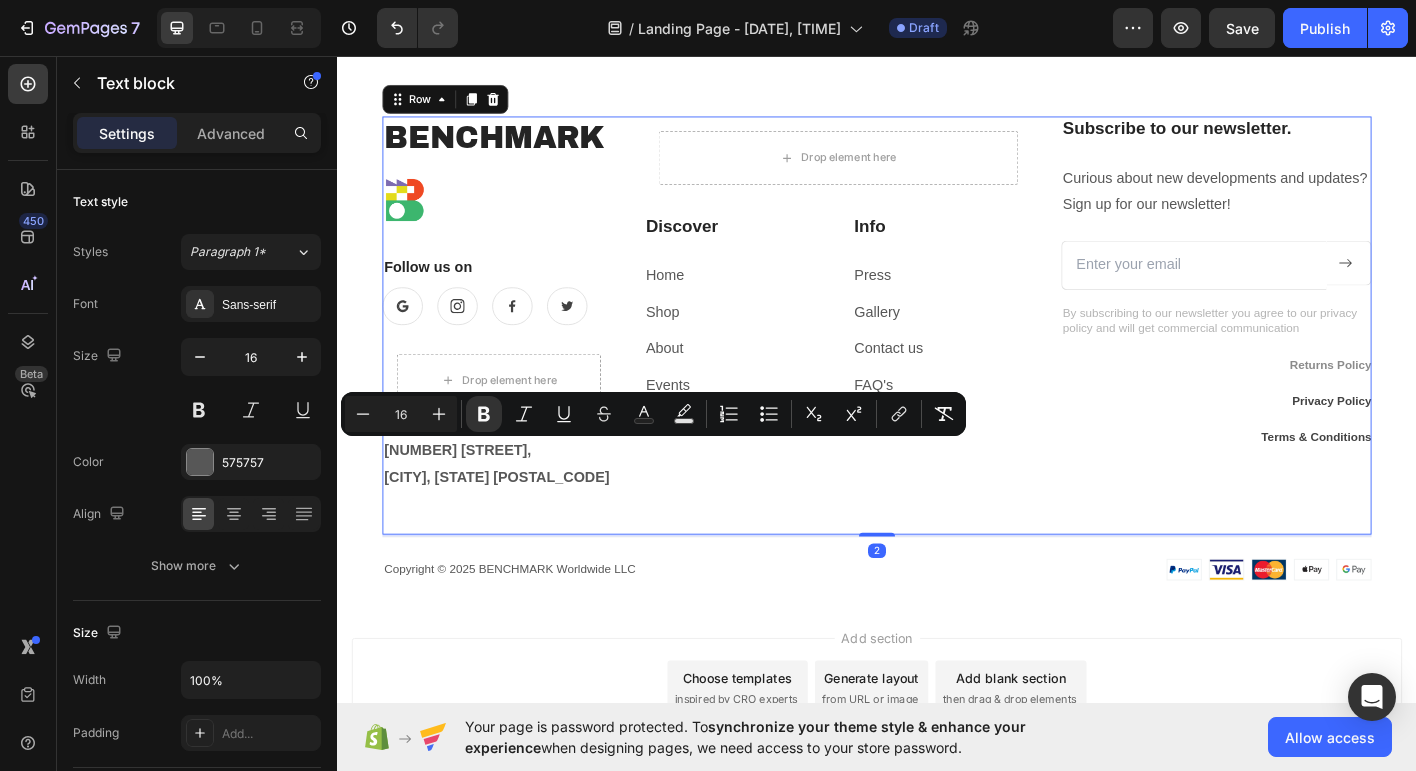 click on "Drop element here Row Discover Heading Home Text block Shop Text block About Text block Events Text block Info Heading Press Text block Gallery Text block Contact us Text block FAQ's Text block Row" at bounding box center [894, 355] 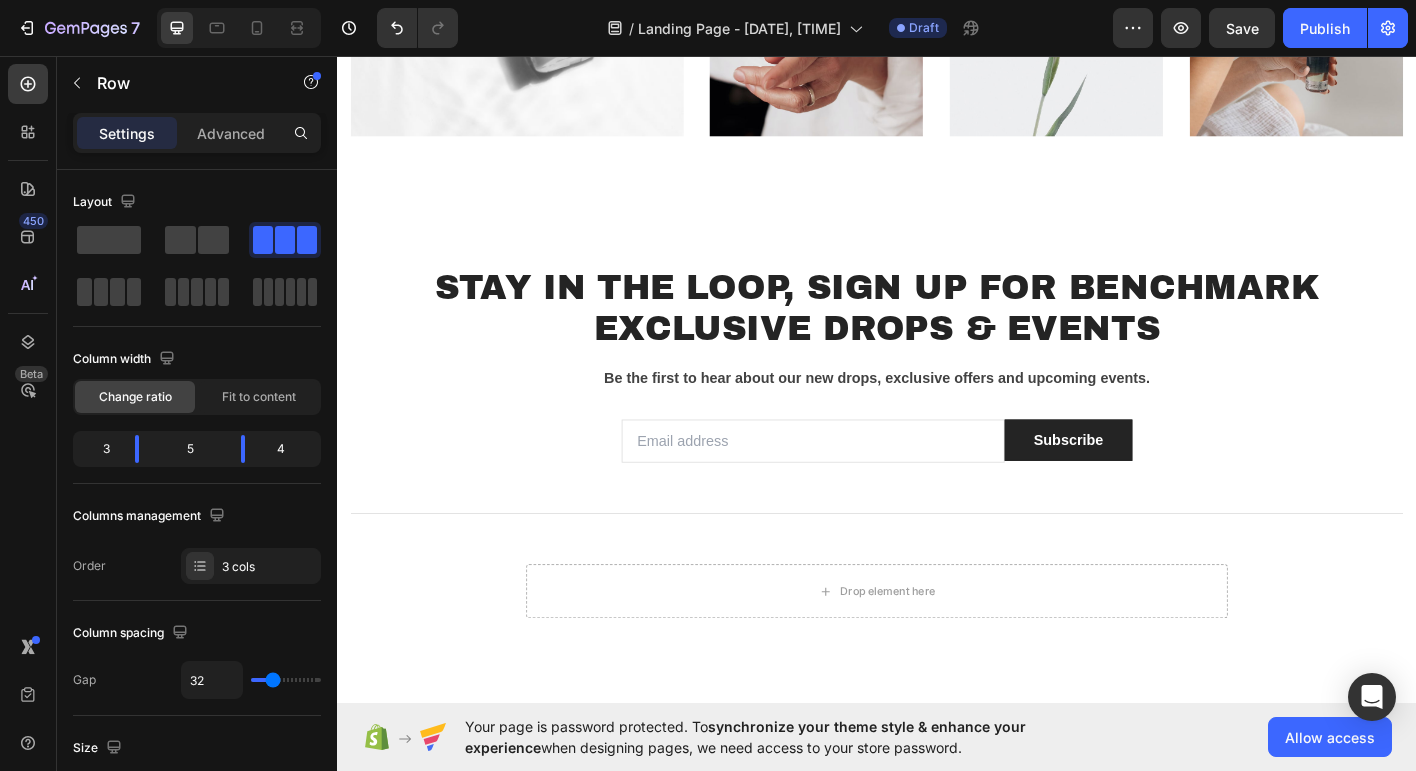 scroll, scrollTop: 4716, scrollLeft: 0, axis: vertical 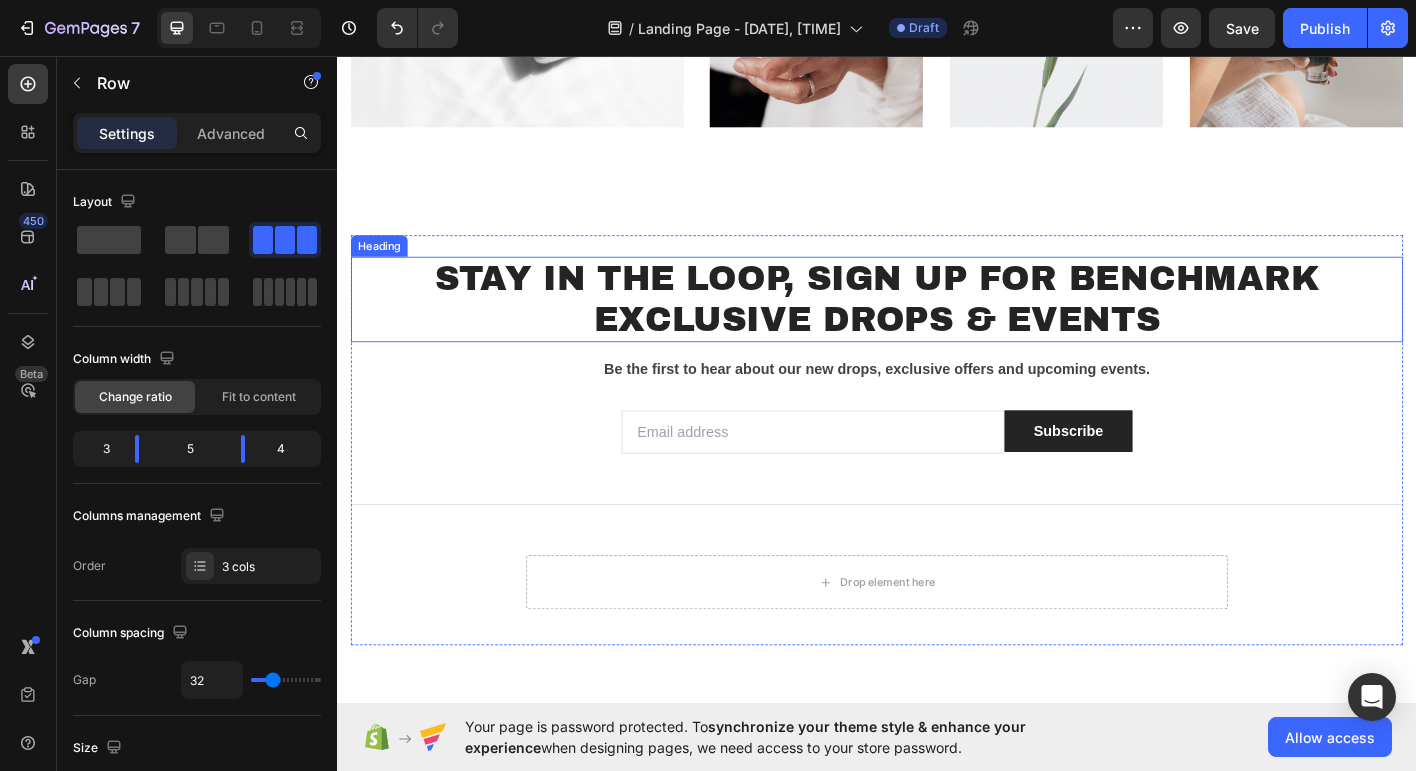 click on "Stay in the loop, sign up for benchmark exclusive drops & events" at bounding box center (937, 326) 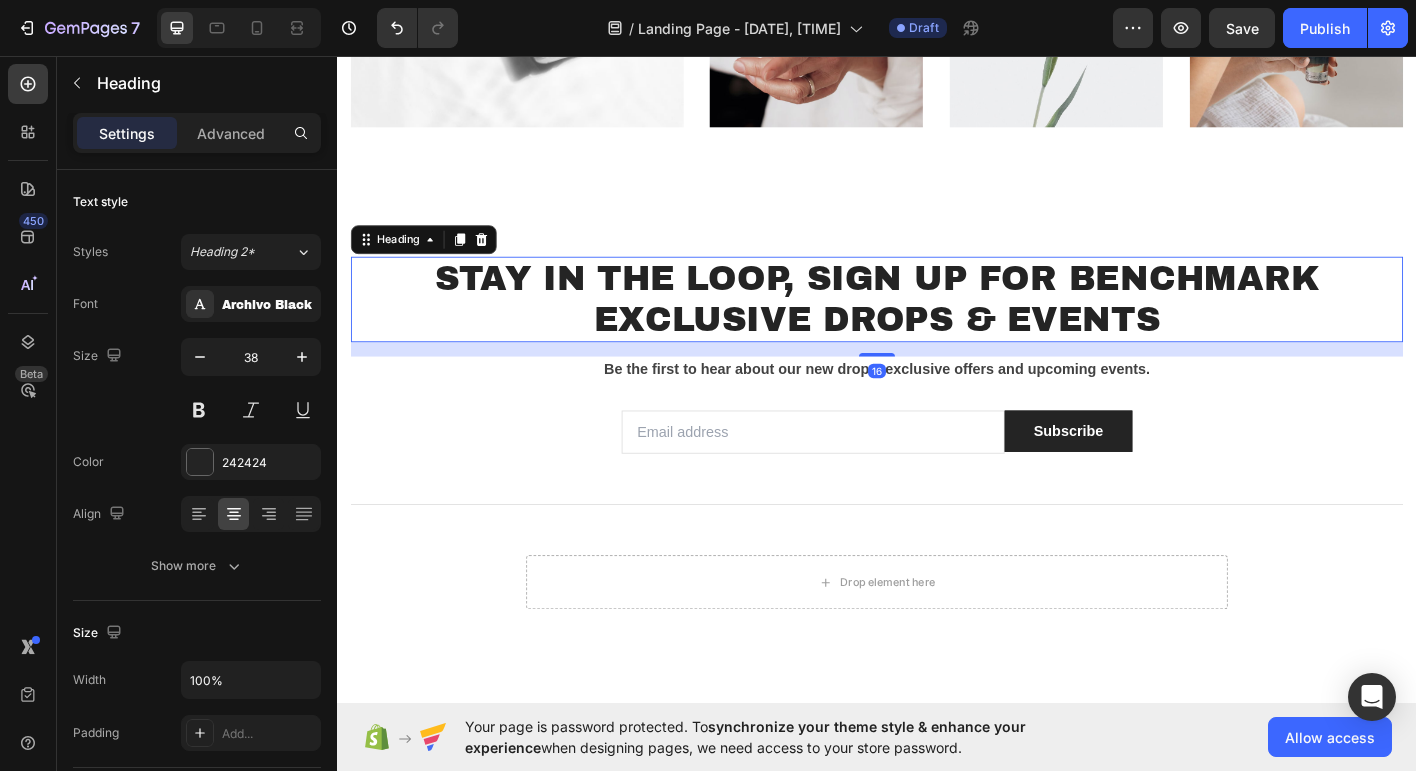 click on "Stay in the loop, sign up for benchmark exclusive drops & events" at bounding box center (937, 326) 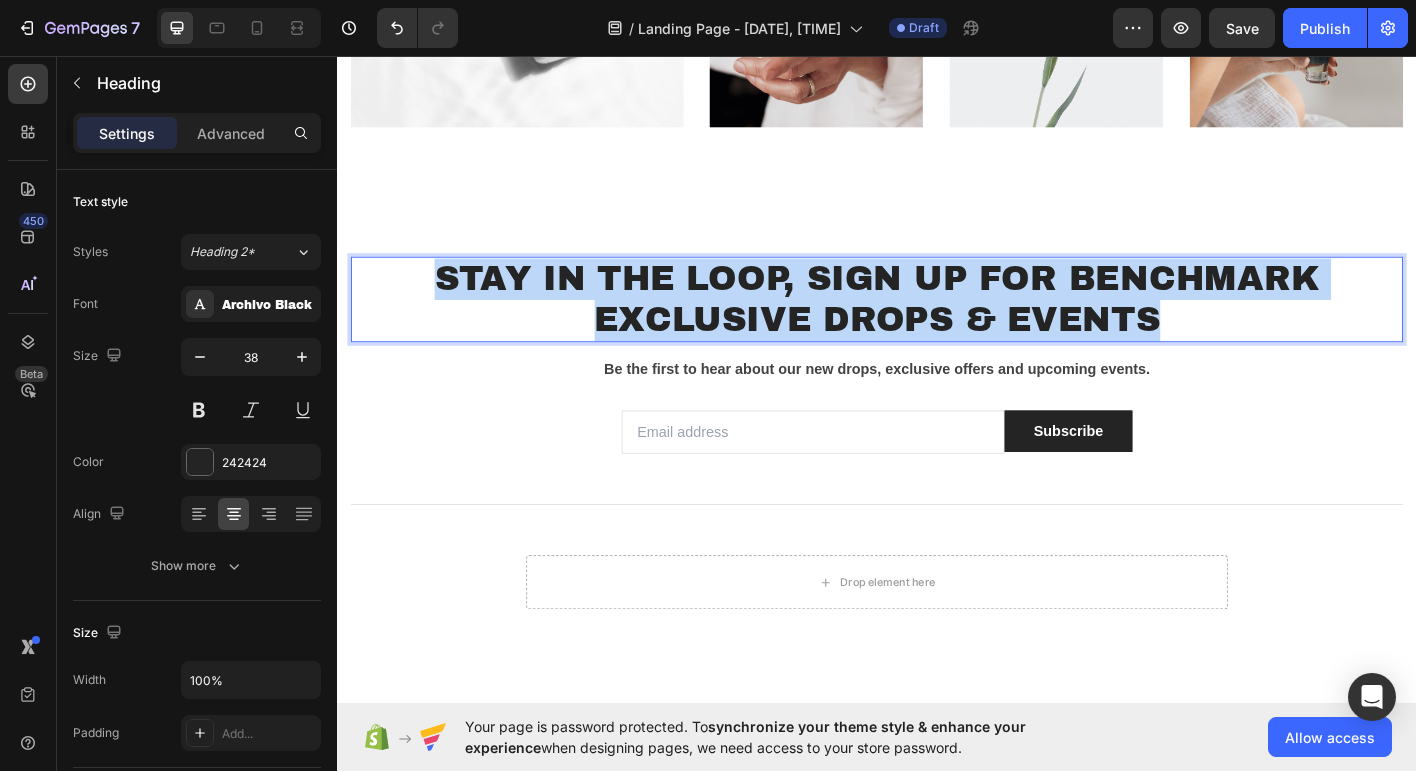 click on "Stay in the loop, sign up for benchmark exclusive drops & events" at bounding box center [937, 326] 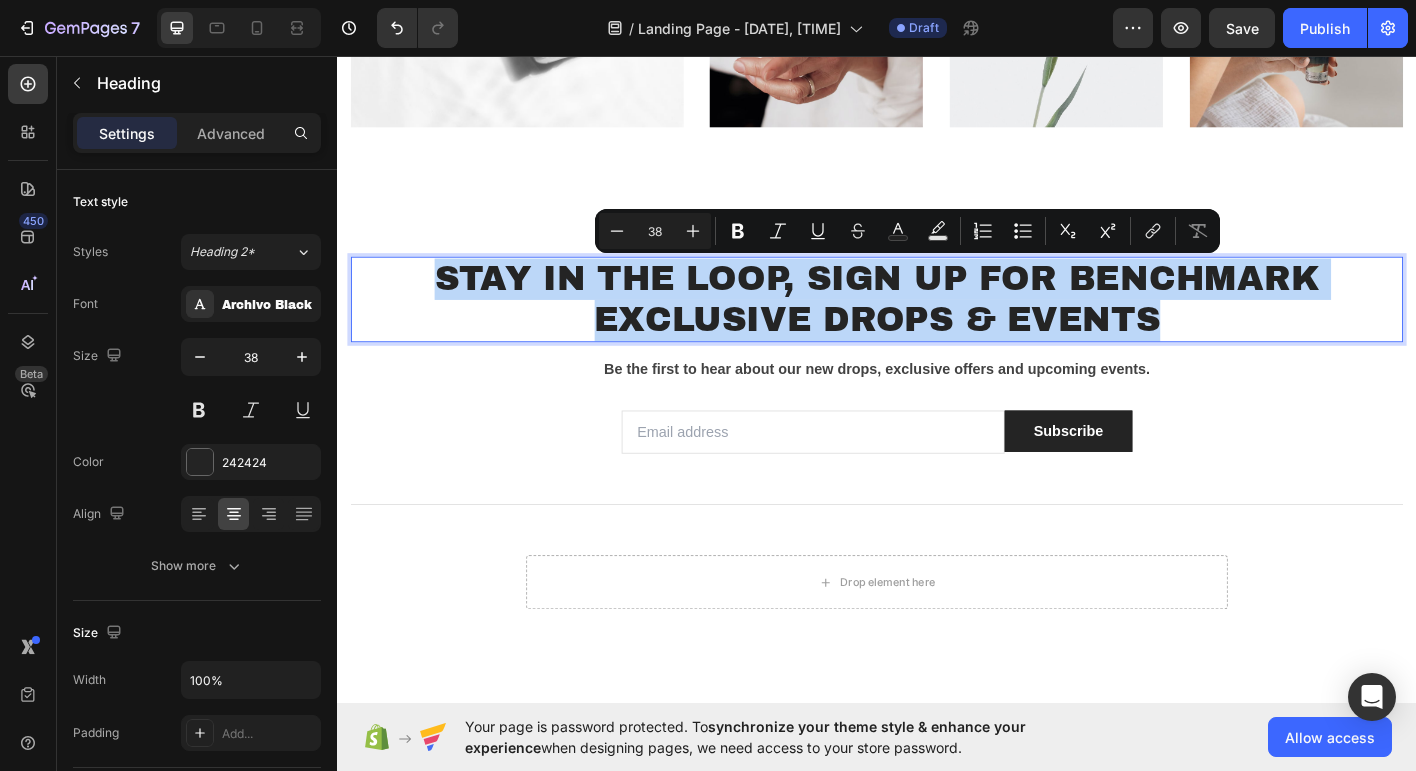 click on "Stay in the loop, sign up for benchmark exclusive drops & events" at bounding box center (937, 326) 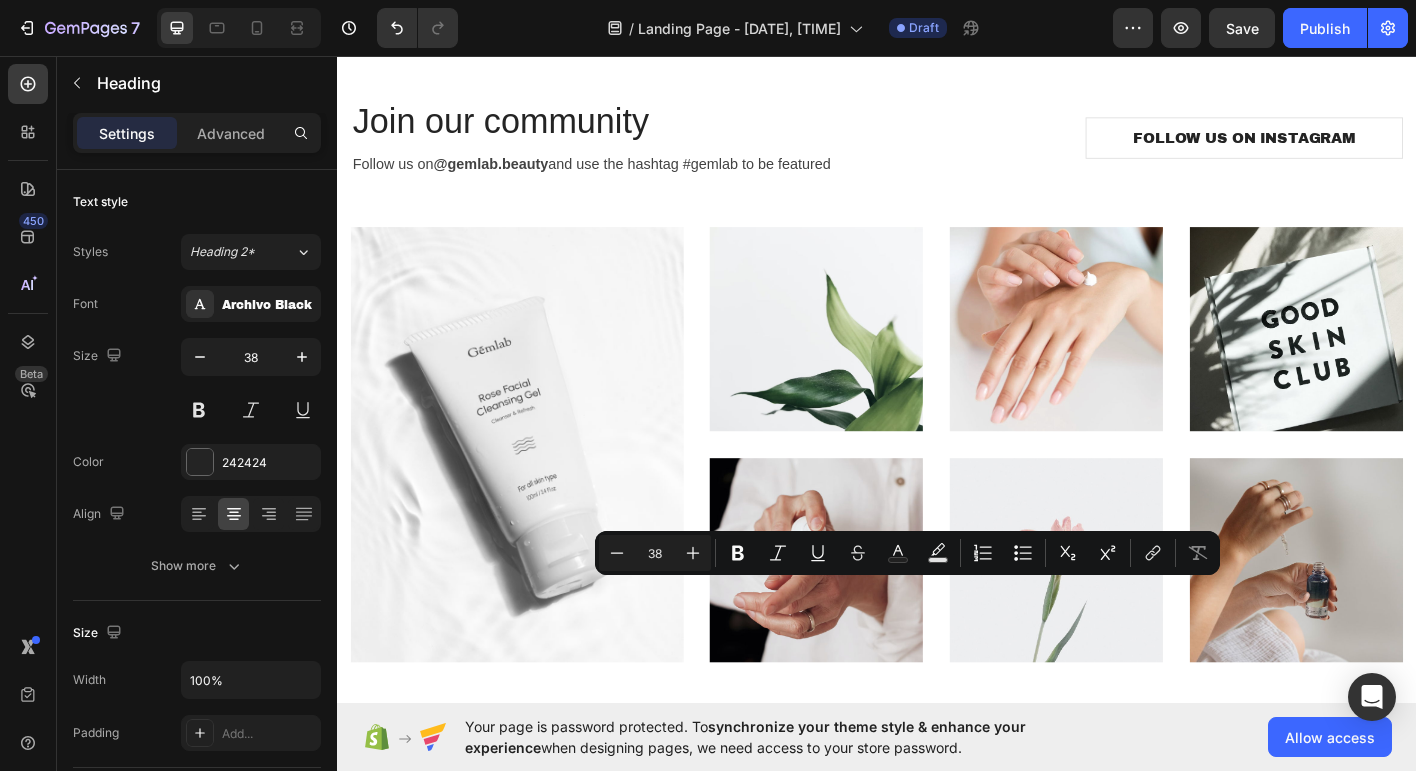 type on "16" 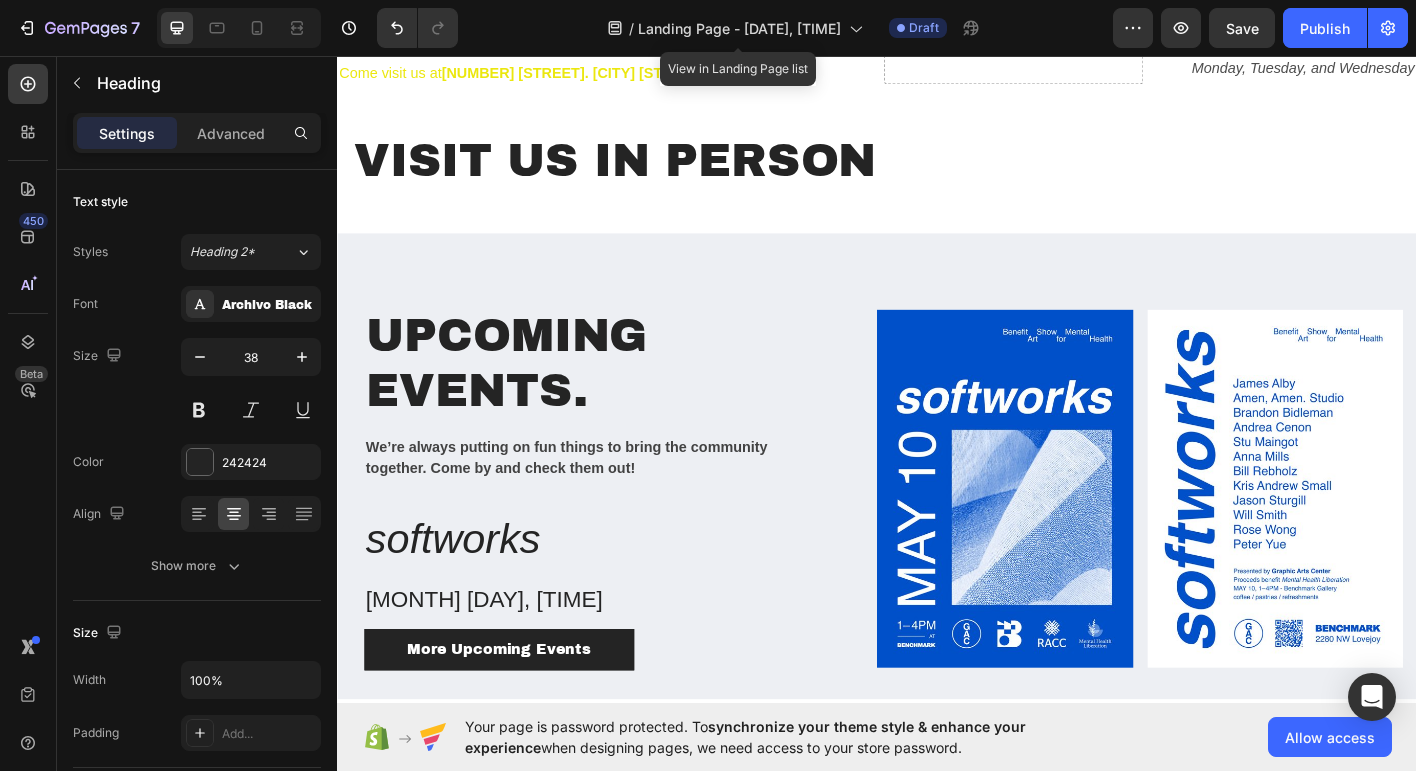 scroll, scrollTop: 1199, scrollLeft: 0, axis: vertical 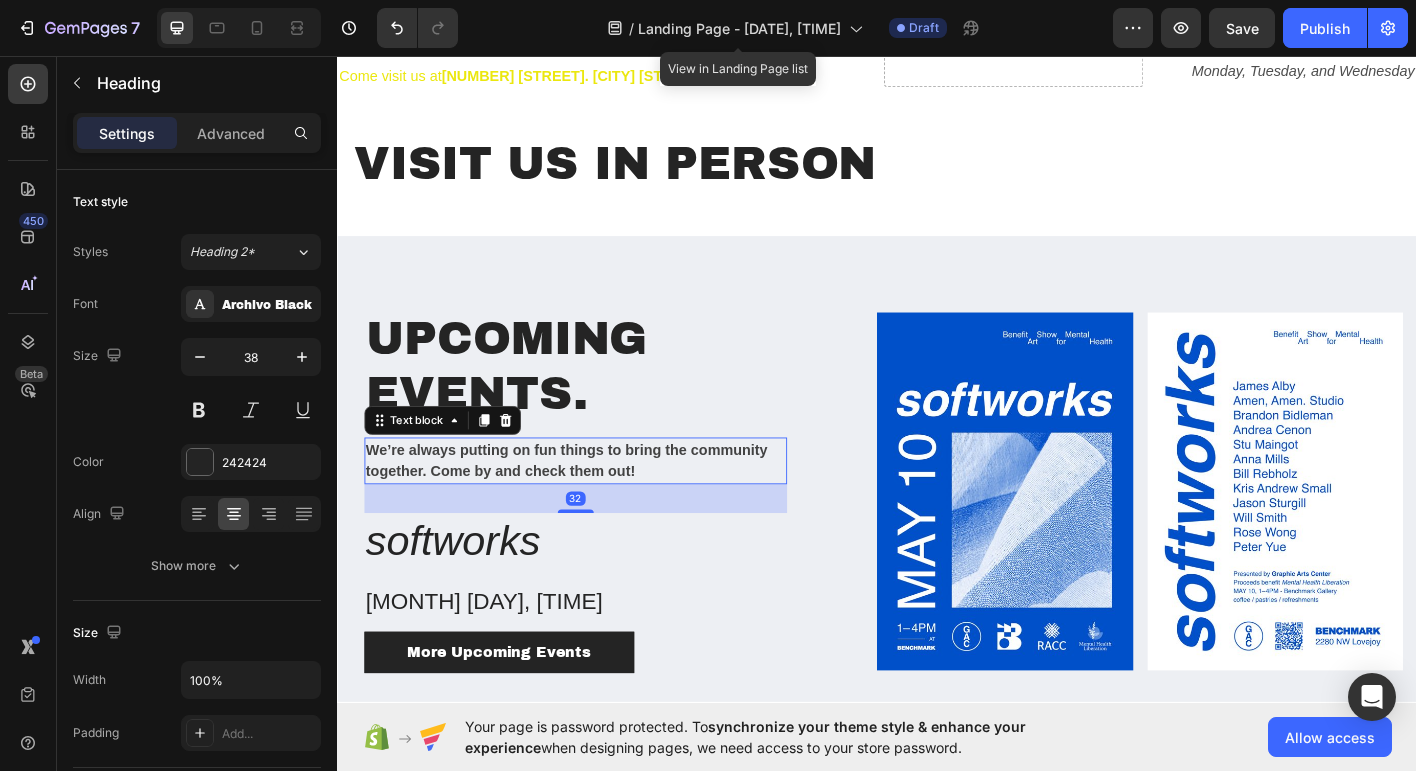click on "We’re always putting on fun things to bring the community together. Come by and check them out!" at bounding box center (592, 505) 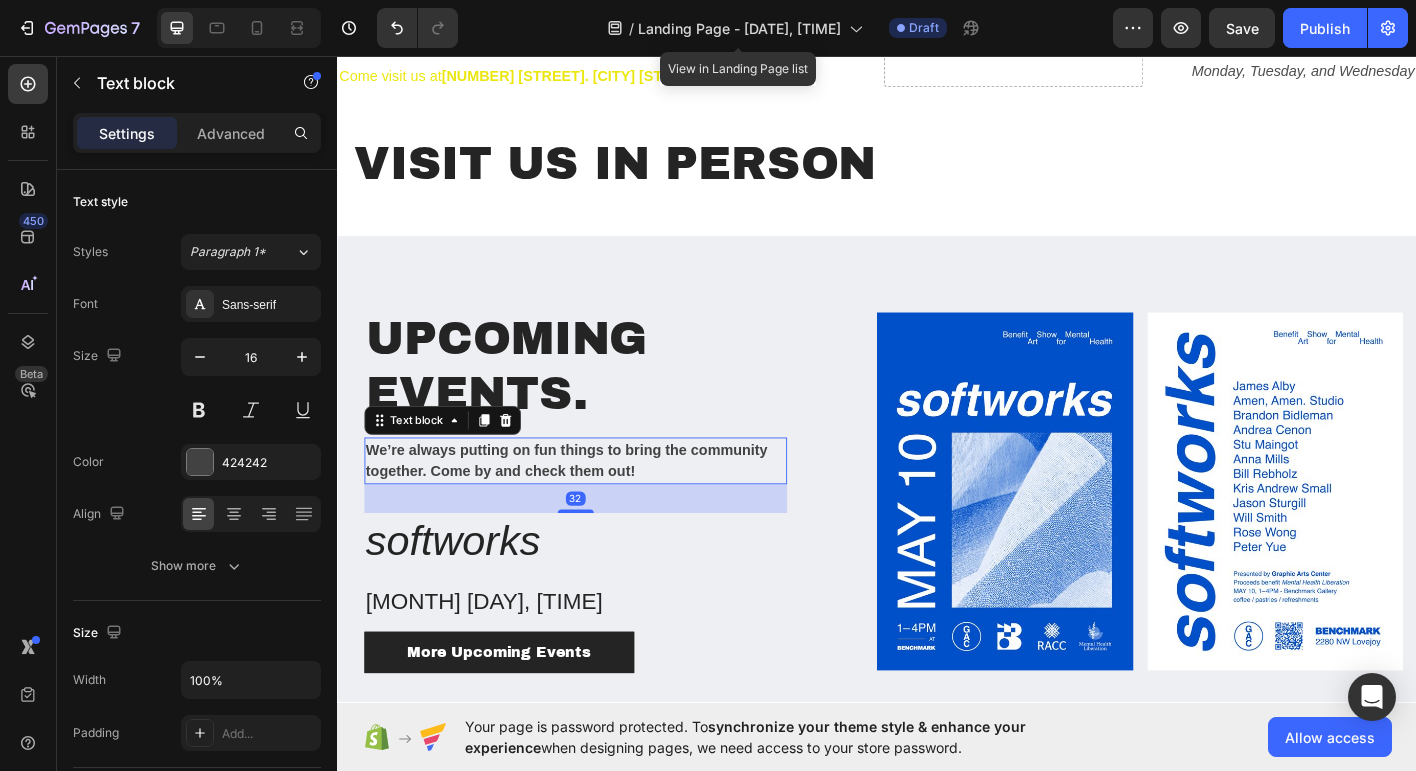 click on "We’re always putting on fun things to bring the community together. Come by and check them out!" at bounding box center [592, 505] 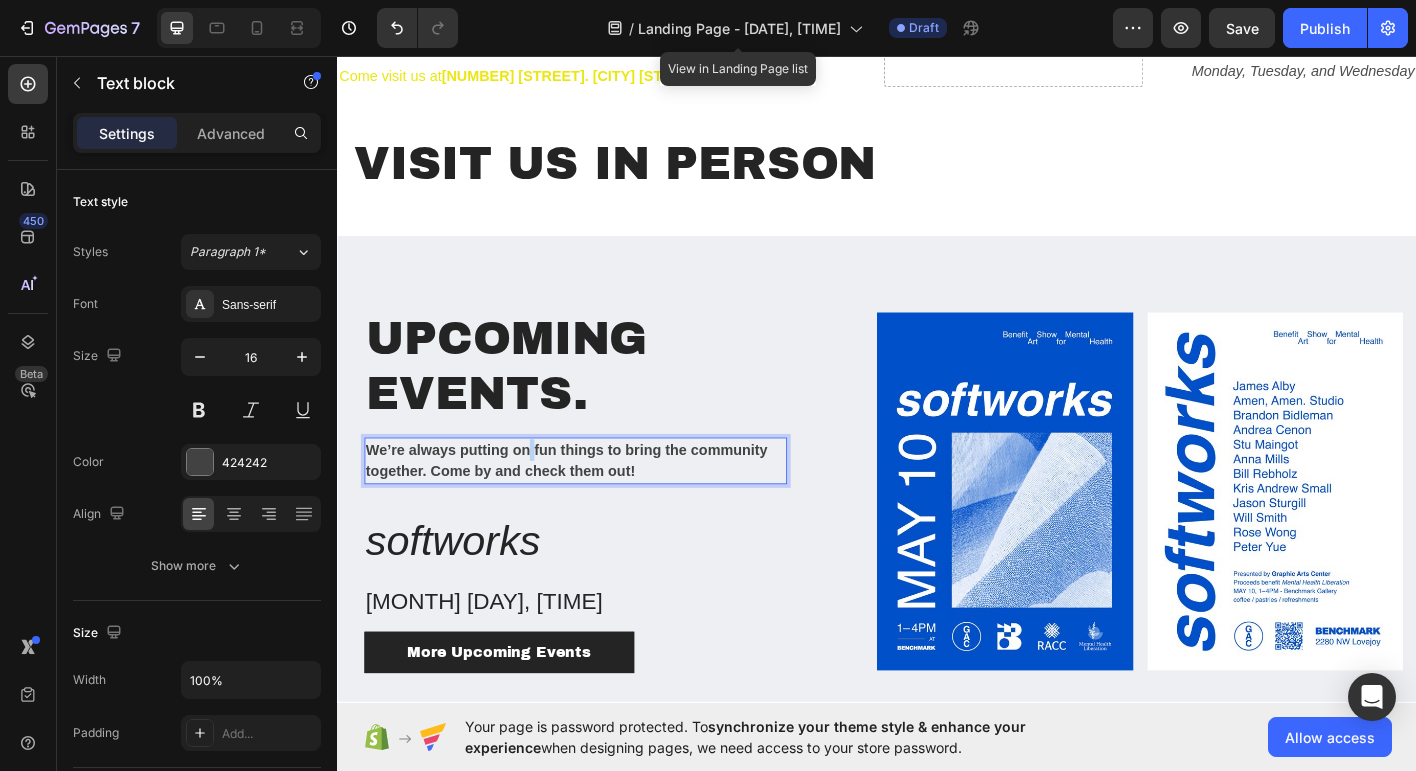 click on "We’re always putting on fun things to bring the community together. Come by and check them out!" at bounding box center (592, 505) 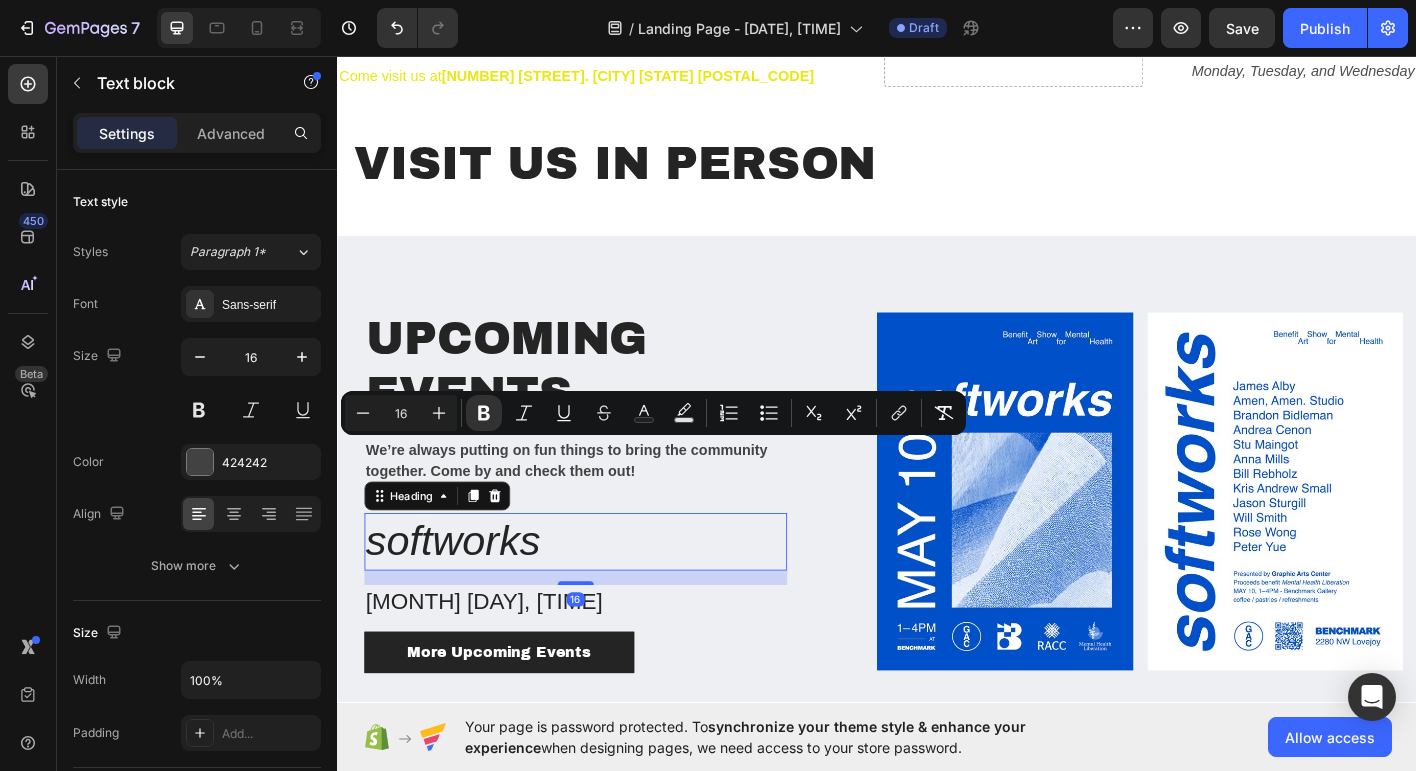 click on "softworks" at bounding box center [602, 596] 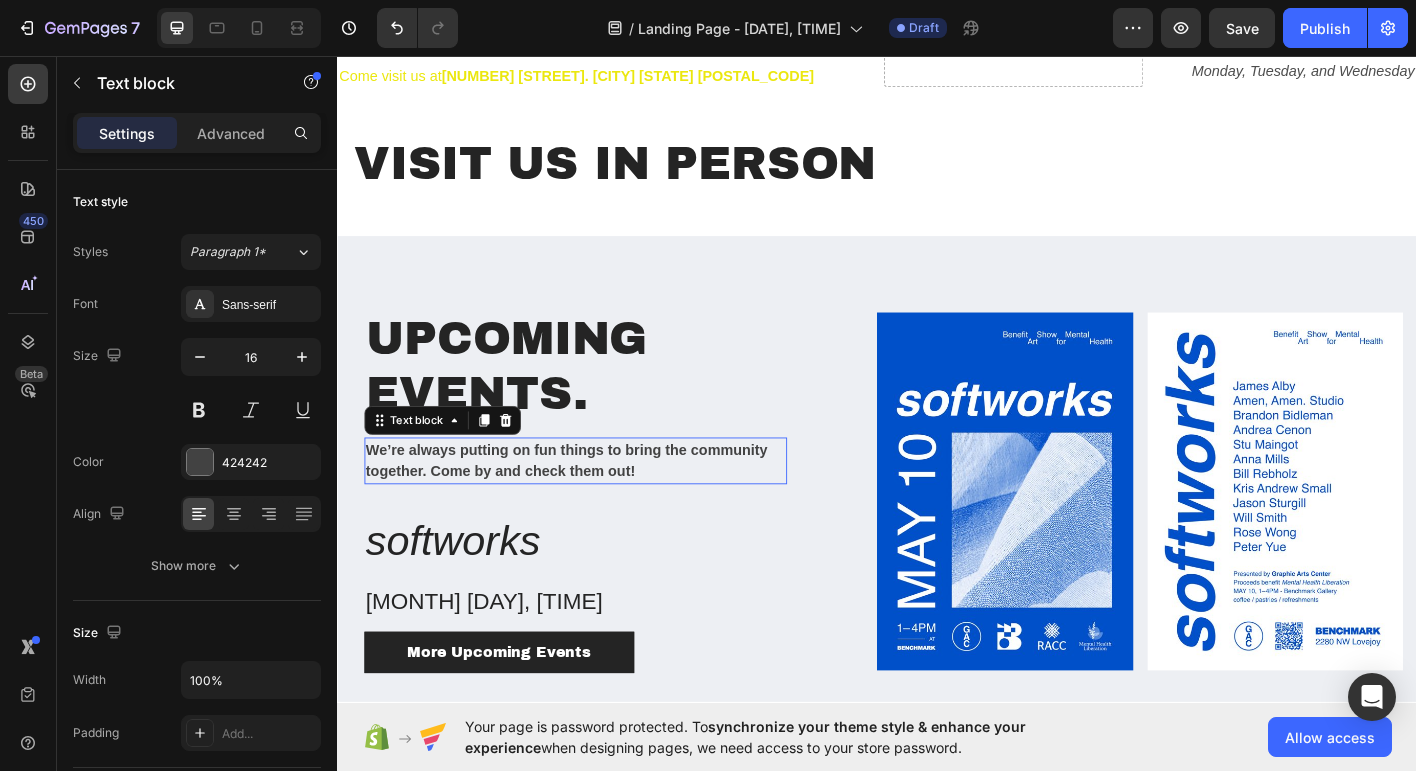 click on "We’re always putting on fun things to bring the community together. Come by and check them out!" at bounding box center (592, 505) 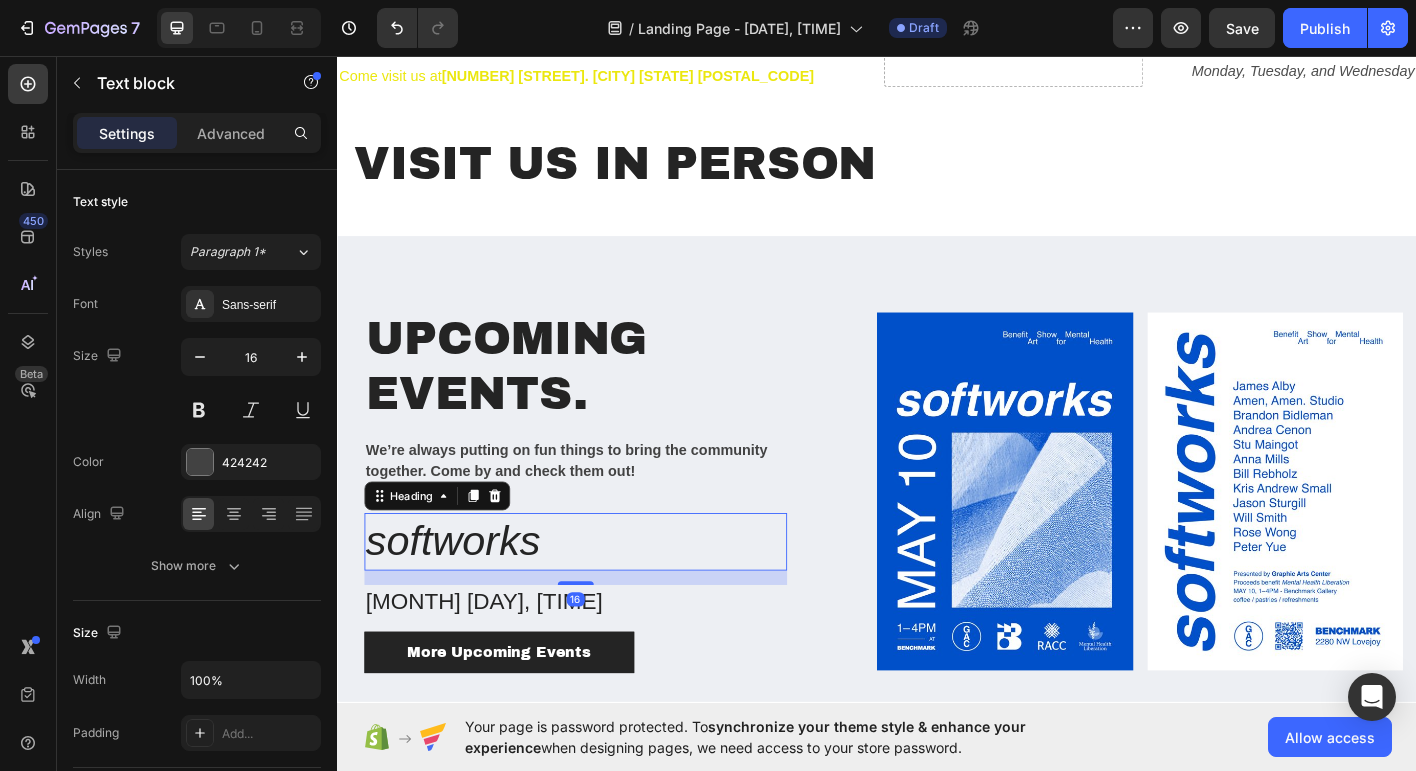 click on "softworks" at bounding box center [602, 596] 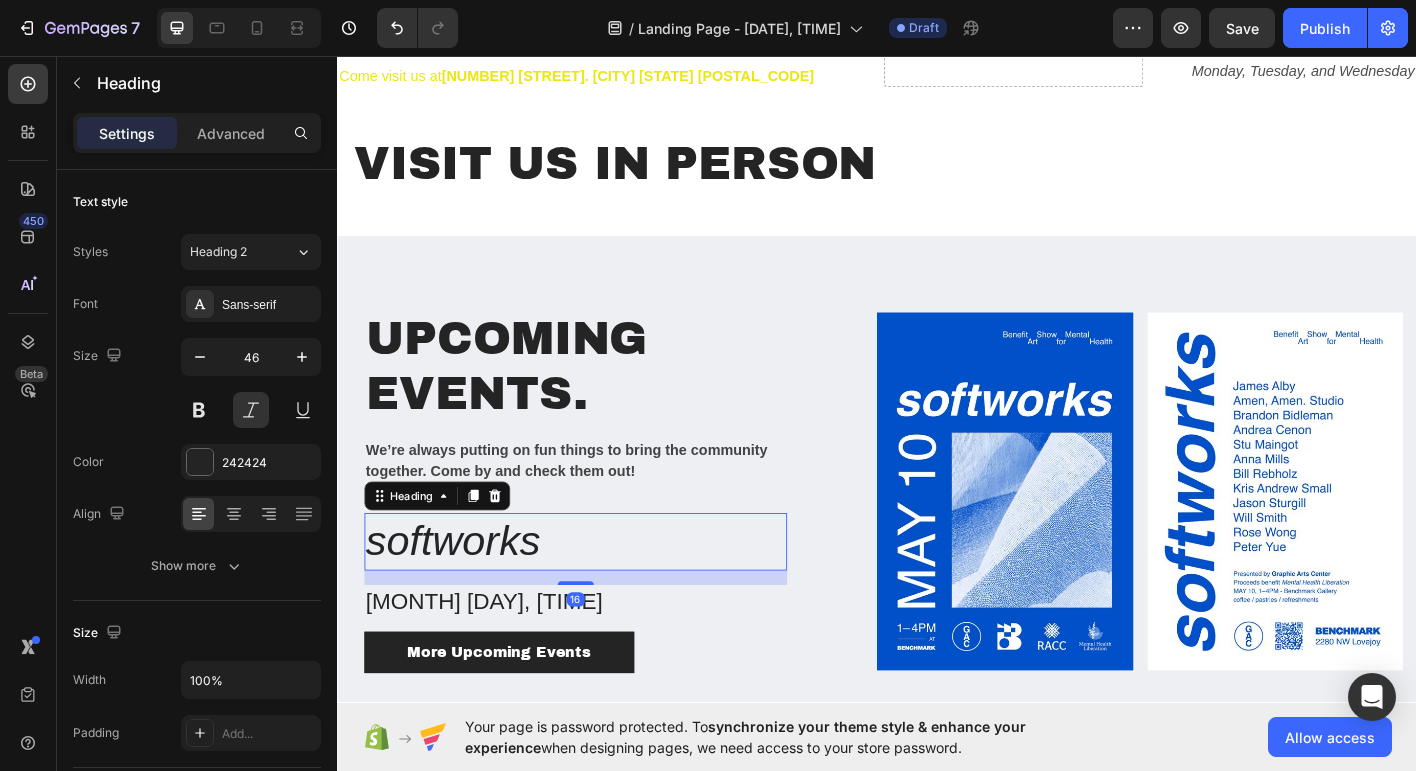 click on "softworks" at bounding box center [602, 596] 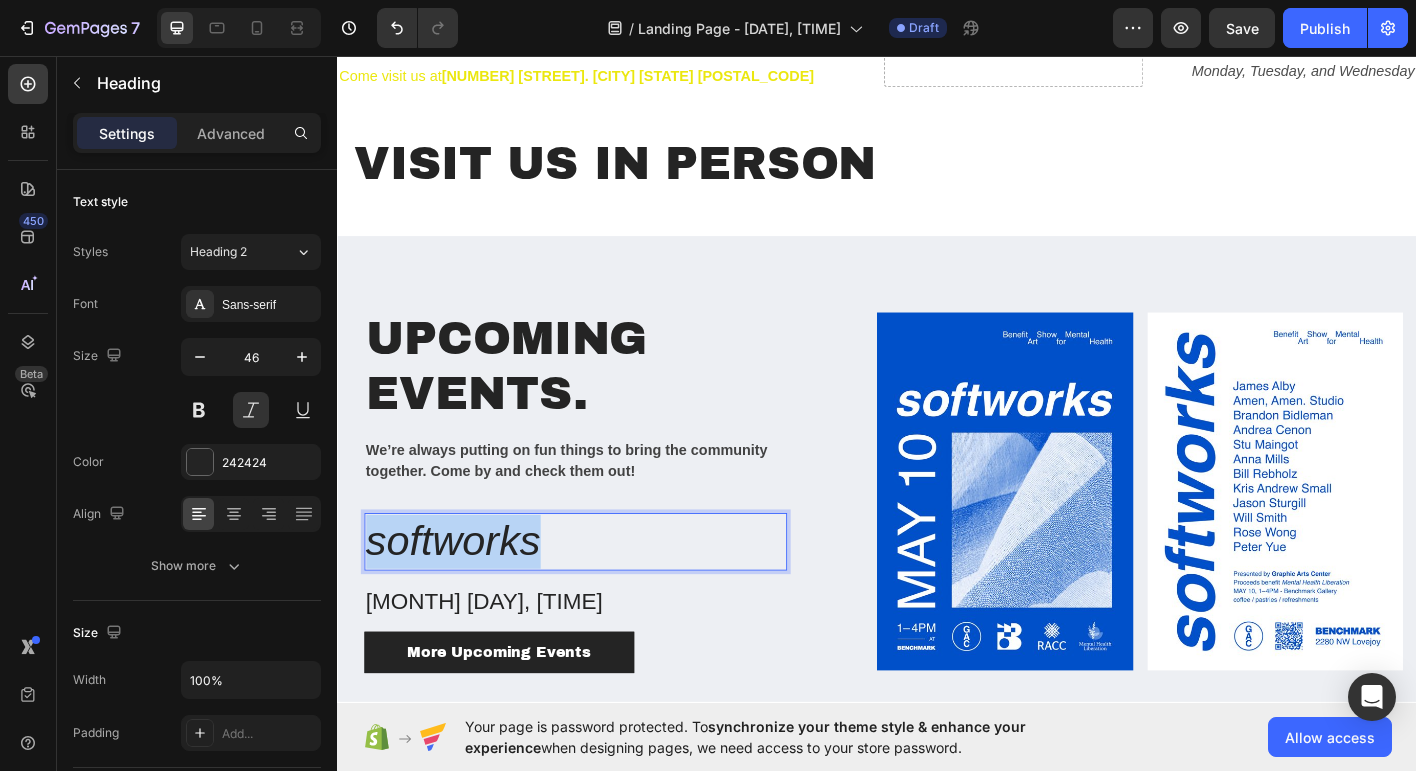 click on "softworks" at bounding box center [602, 596] 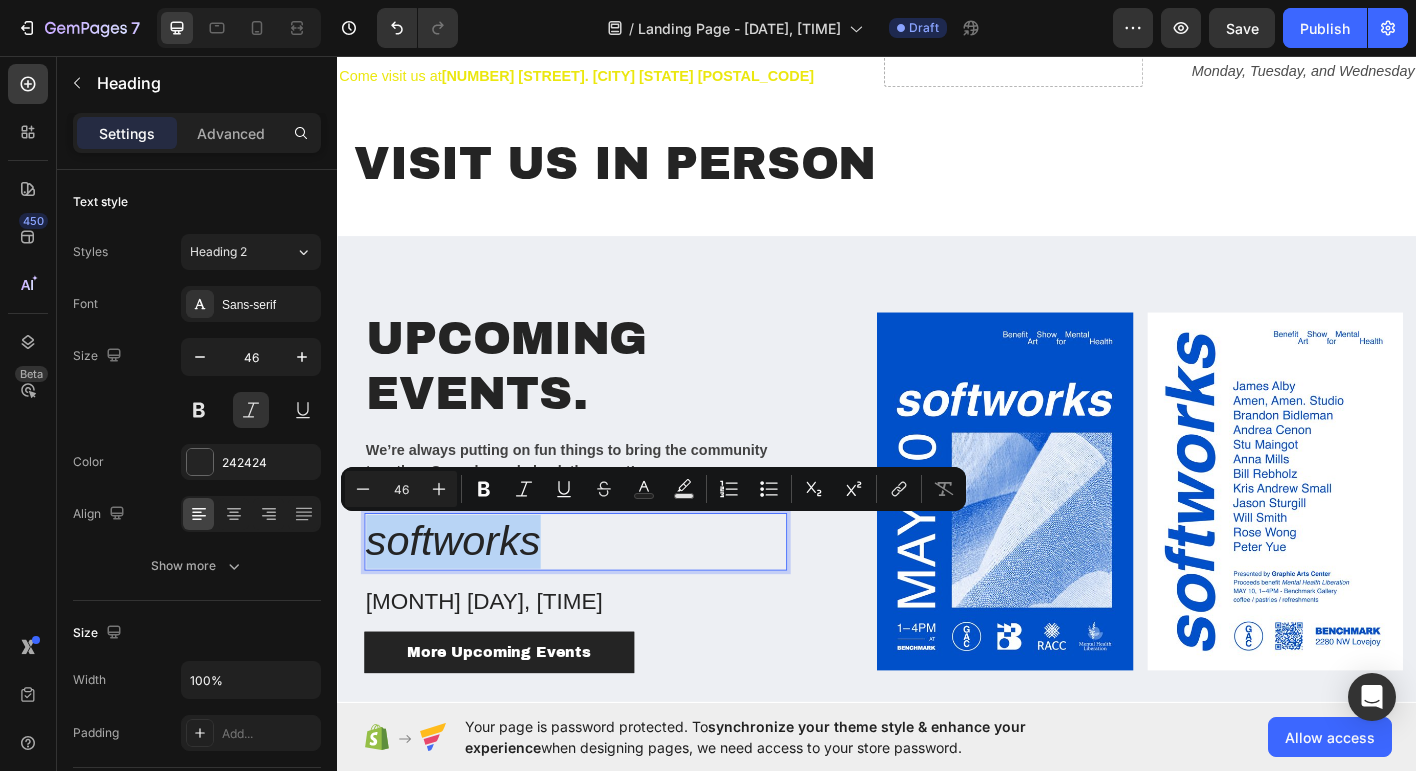 click on "softworks" at bounding box center (602, 596) 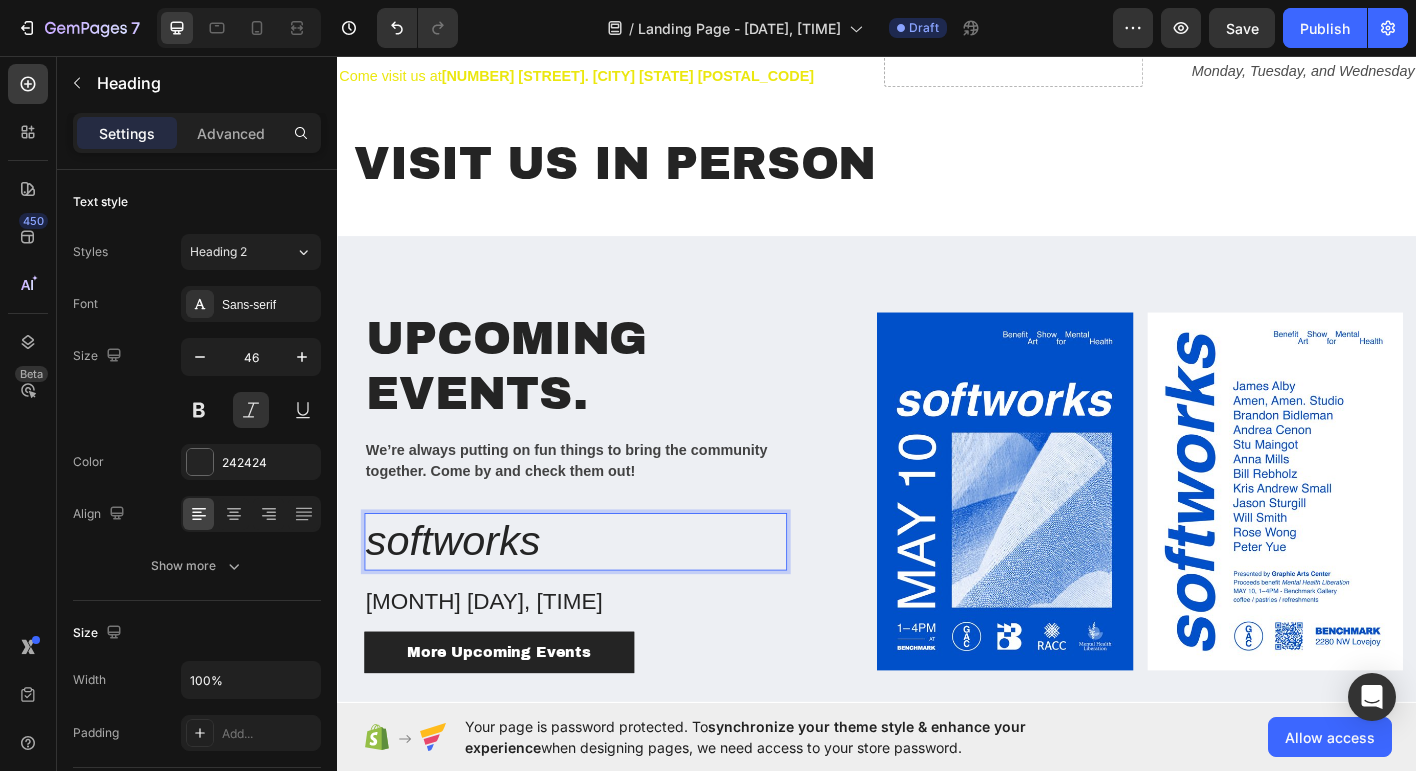 click on "softworks" at bounding box center [602, 596] 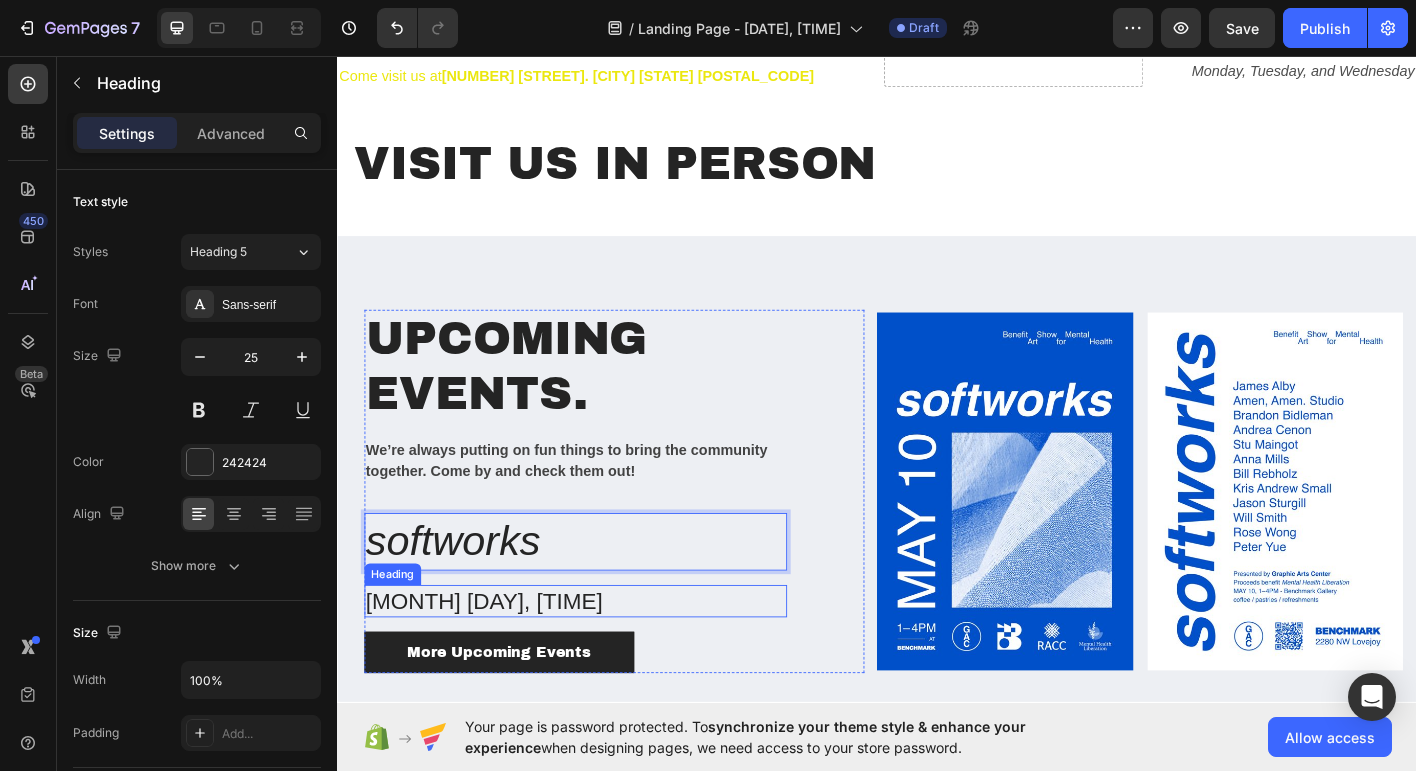 click on "[MONTH] [DAY], [TIME]" at bounding box center (602, 662) 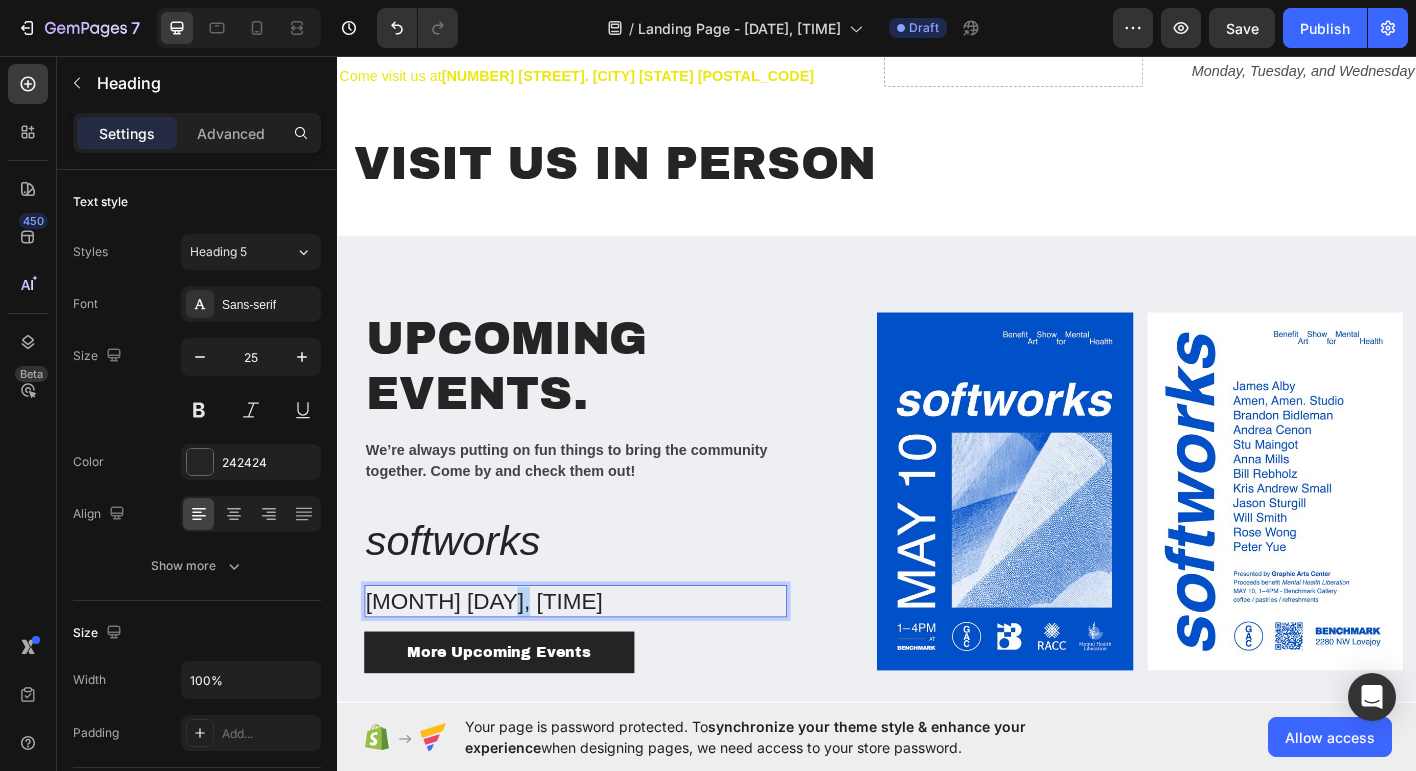 click on "[MONTH] [DAY], [TIME]" at bounding box center [602, 662] 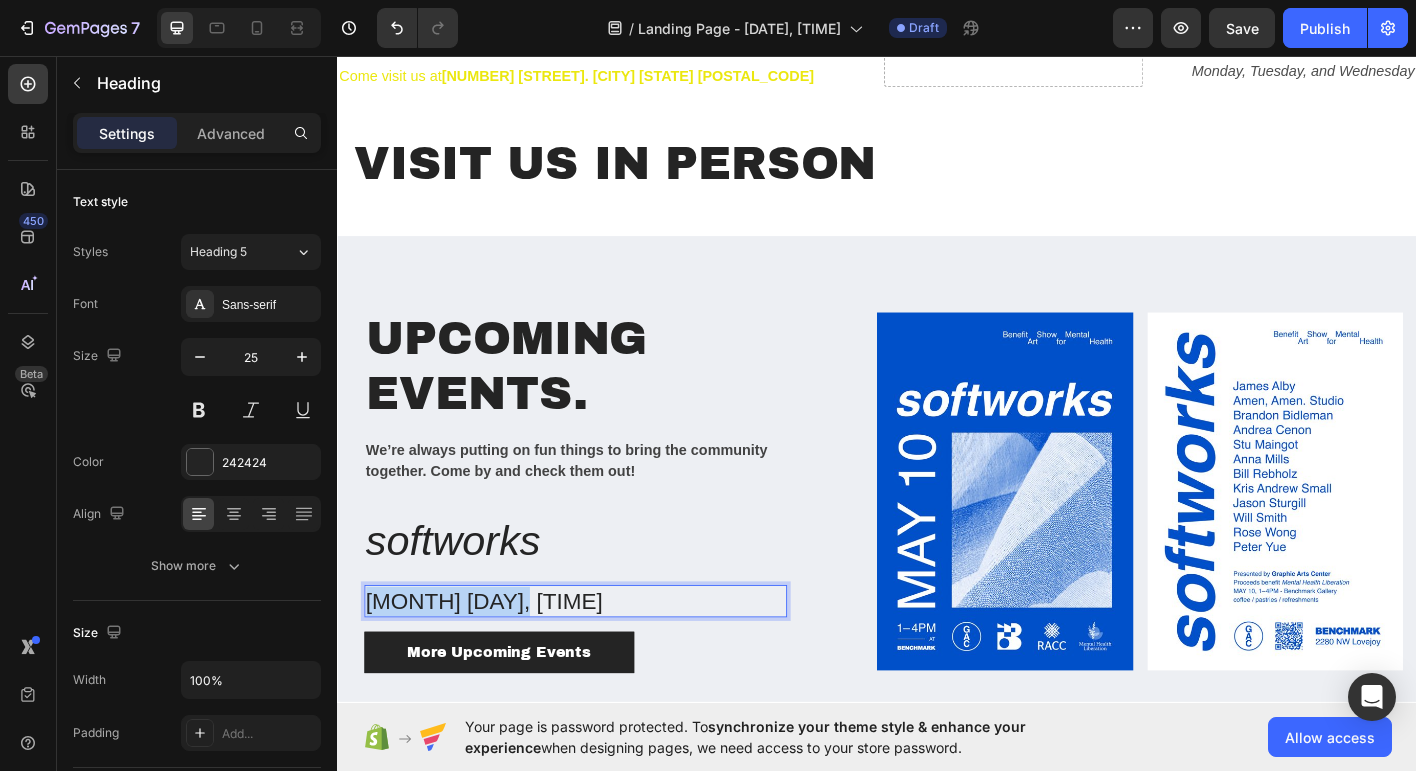 click on "[MONTH] [DAY], [TIME]" at bounding box center [602, 662] 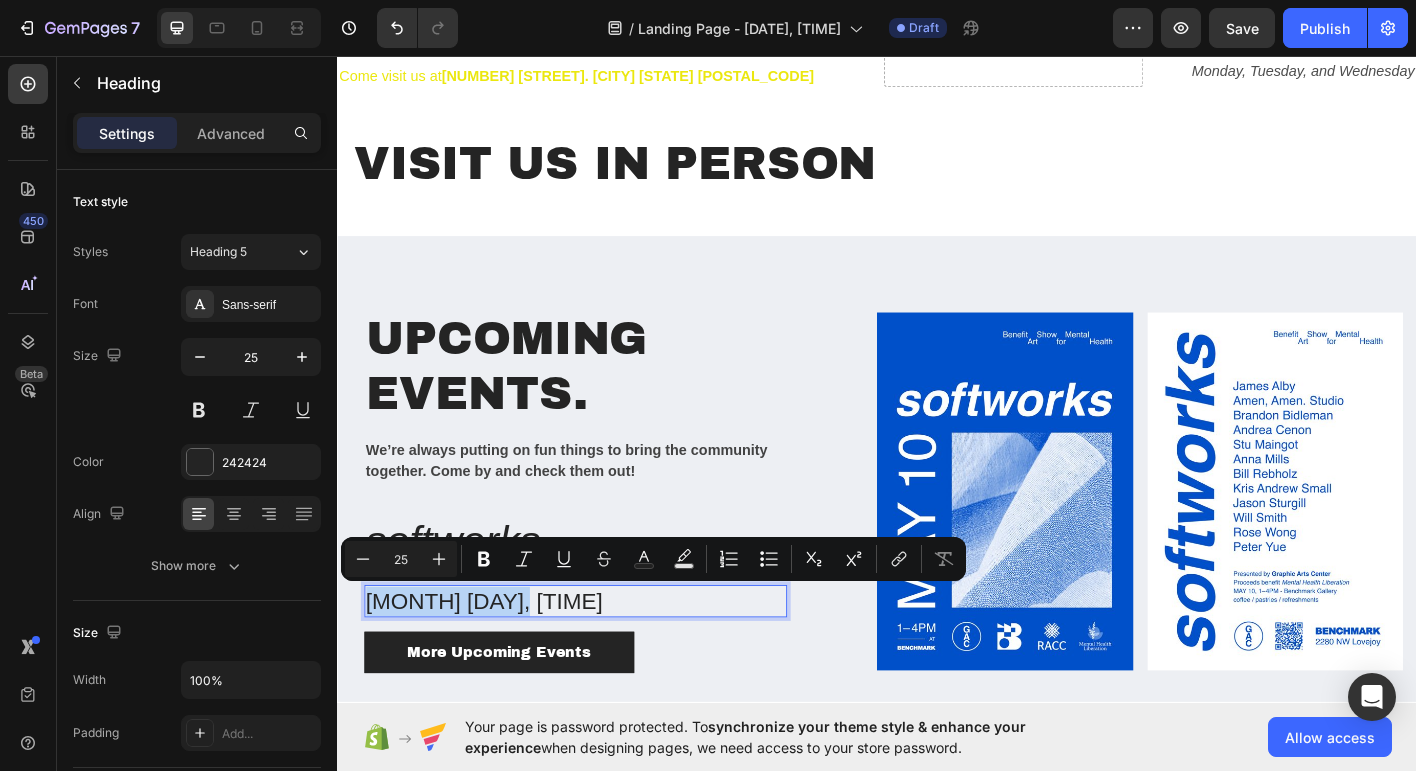 click on "[MONTH] [DAY], [TIME]" at bounding box center [602, 662] 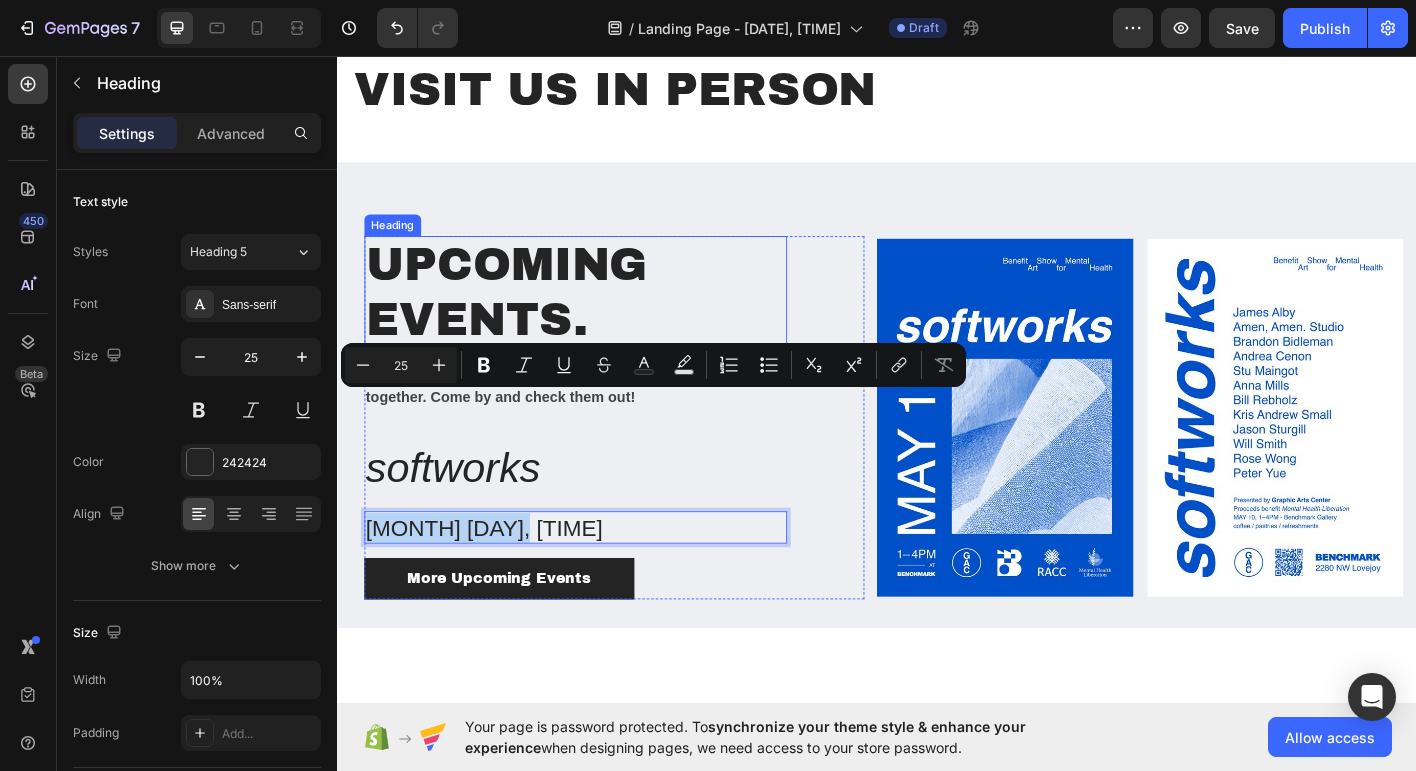scroll, scrollTop: 1415, scrollLeft: 0, axis: vertical 